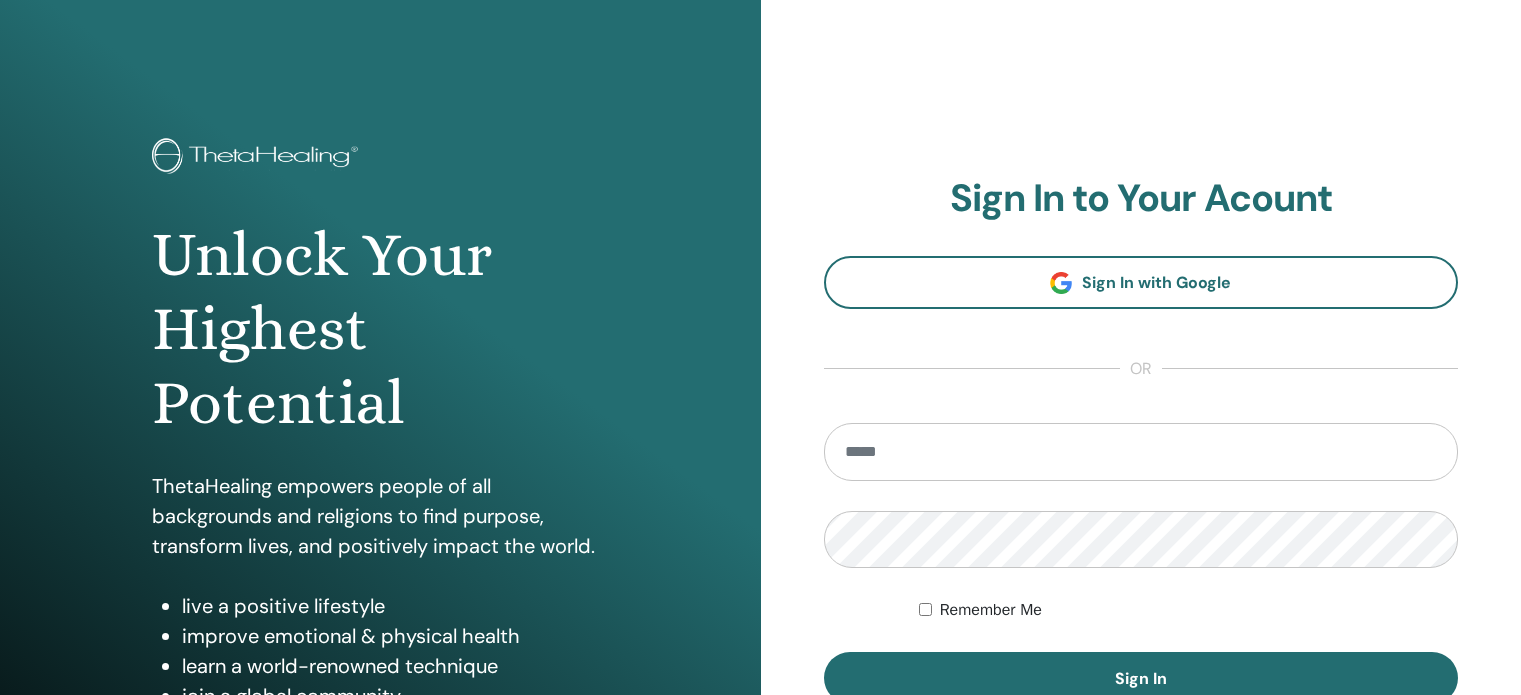 scroll, scrollTop: 0, scrollLeft: 0, axis: both 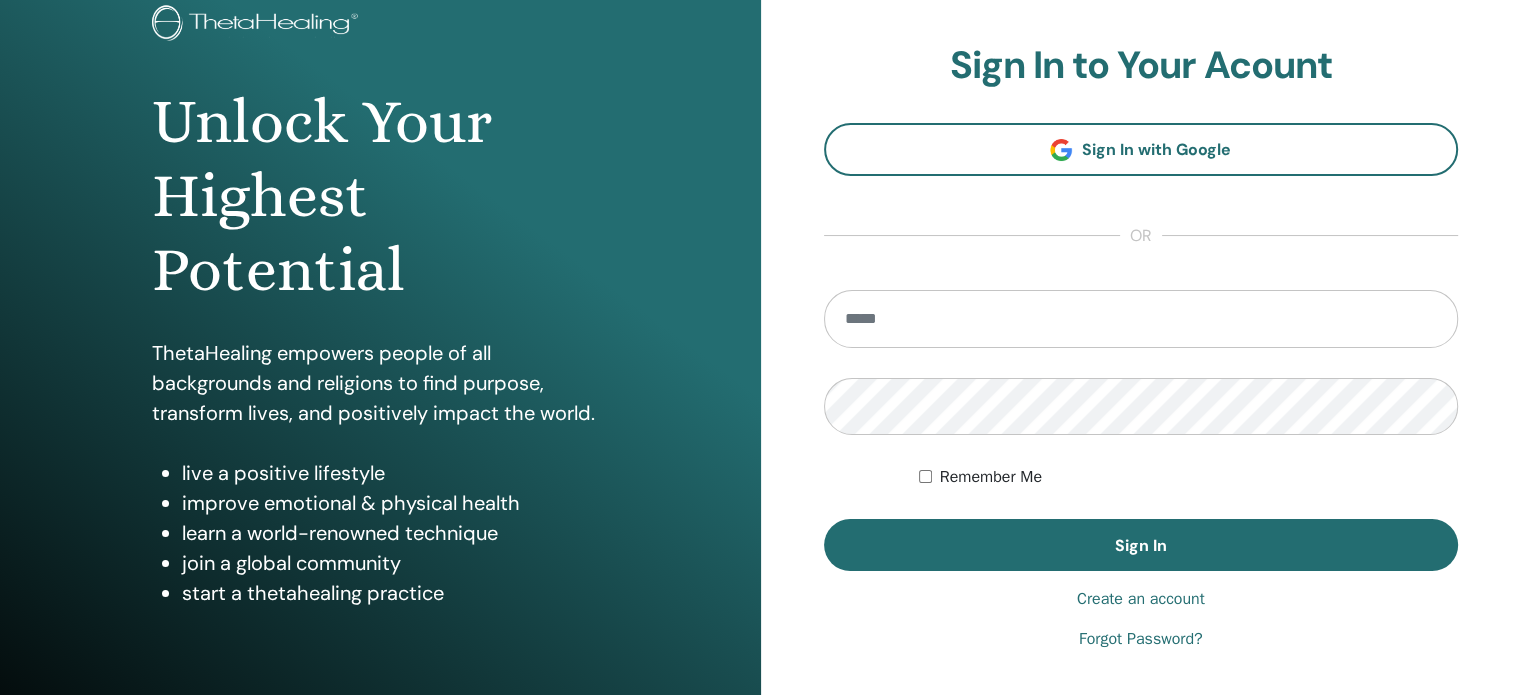 click on "Create an account" at bounding box center (1141, 599) 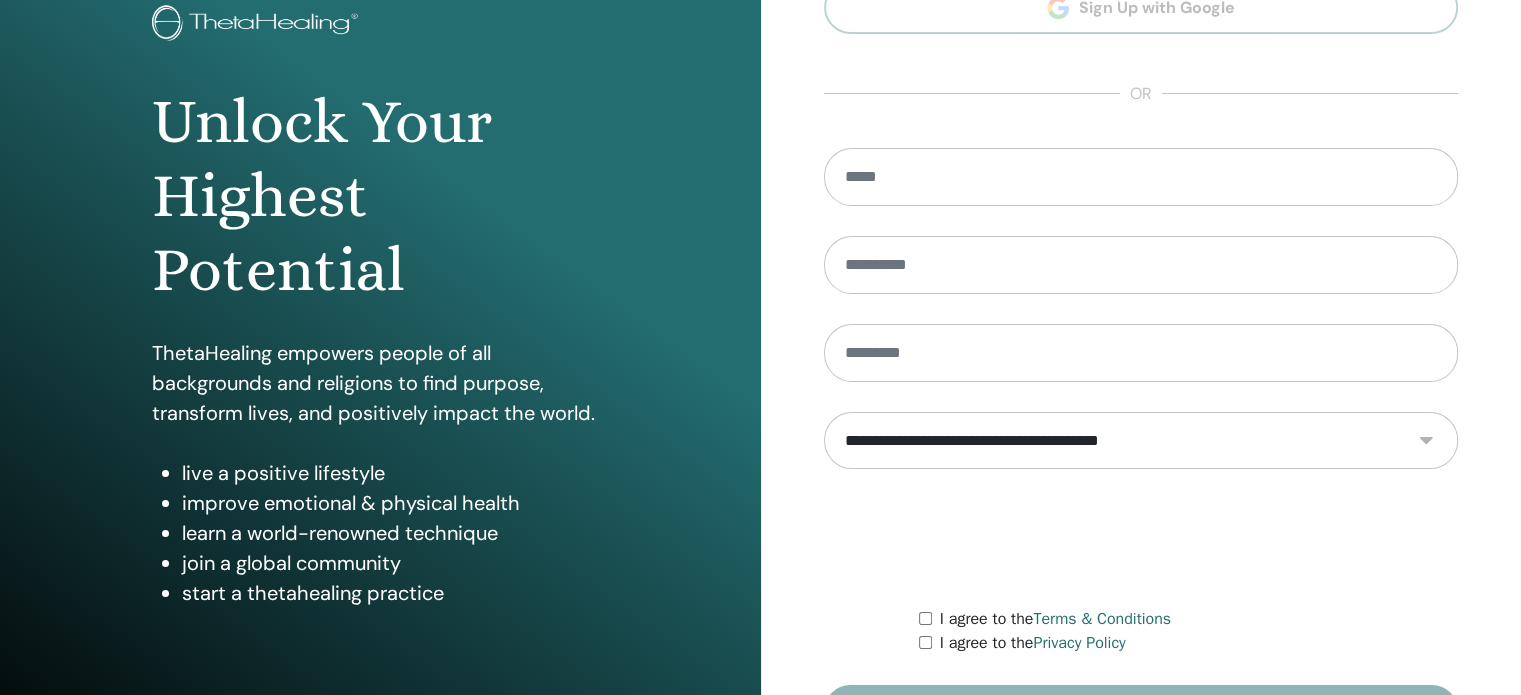 scroll, scrollTop: 0, scrollLeft: 0, axis: both 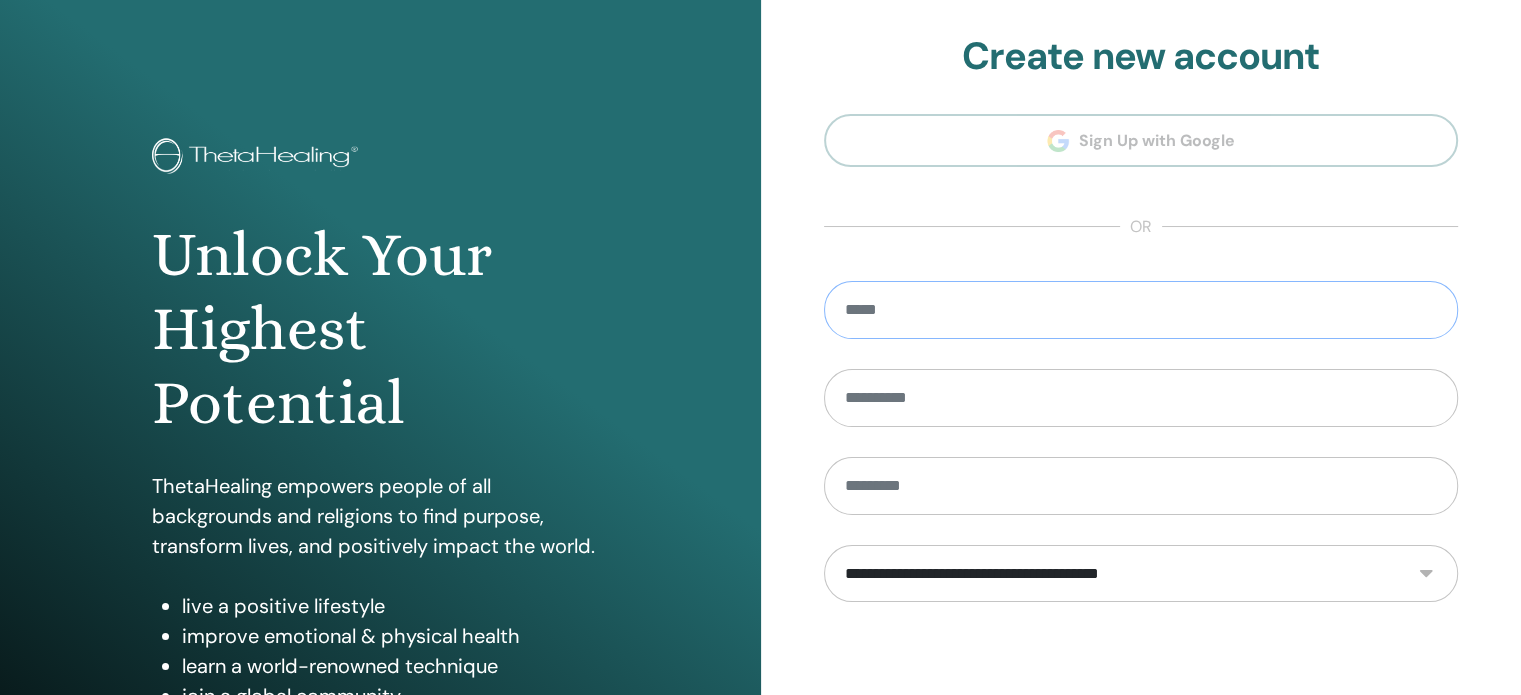 click at bounding box center (1141, 310) 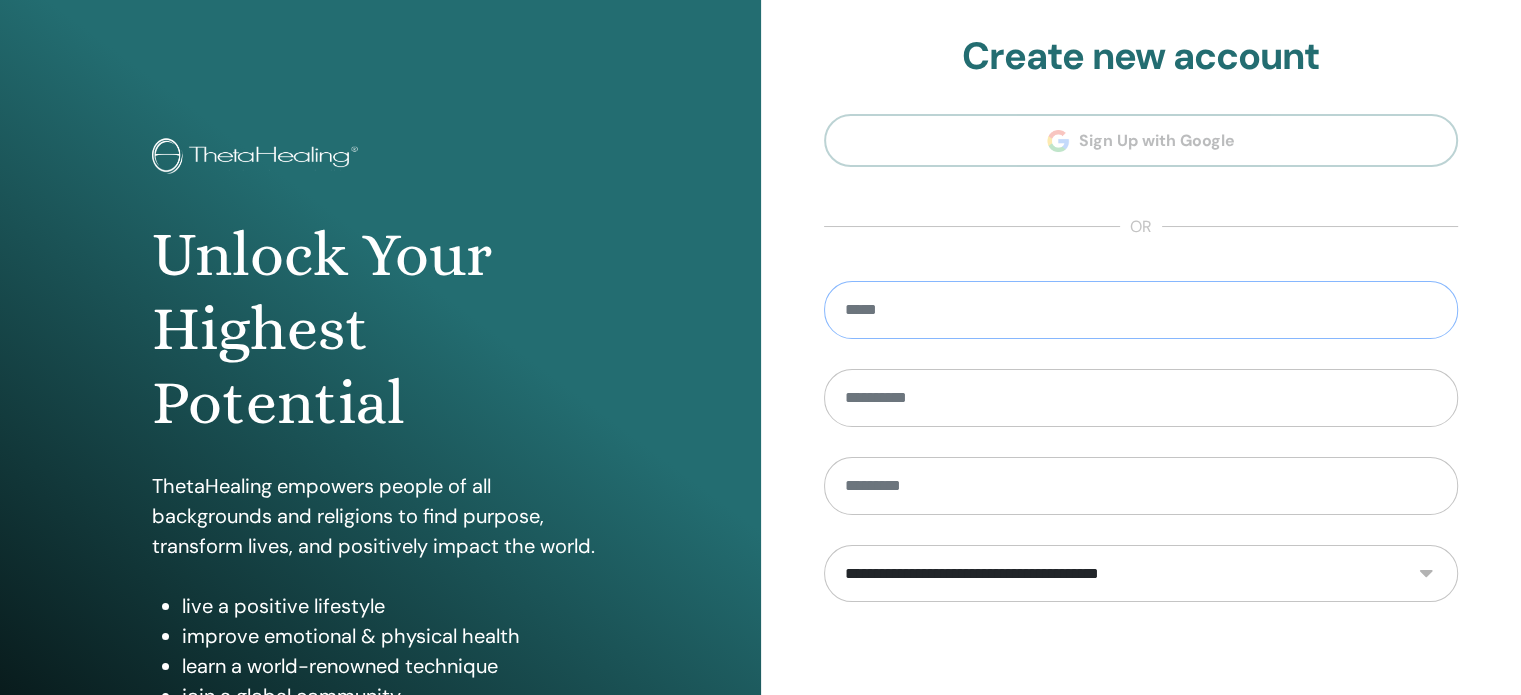 paste on "**********" 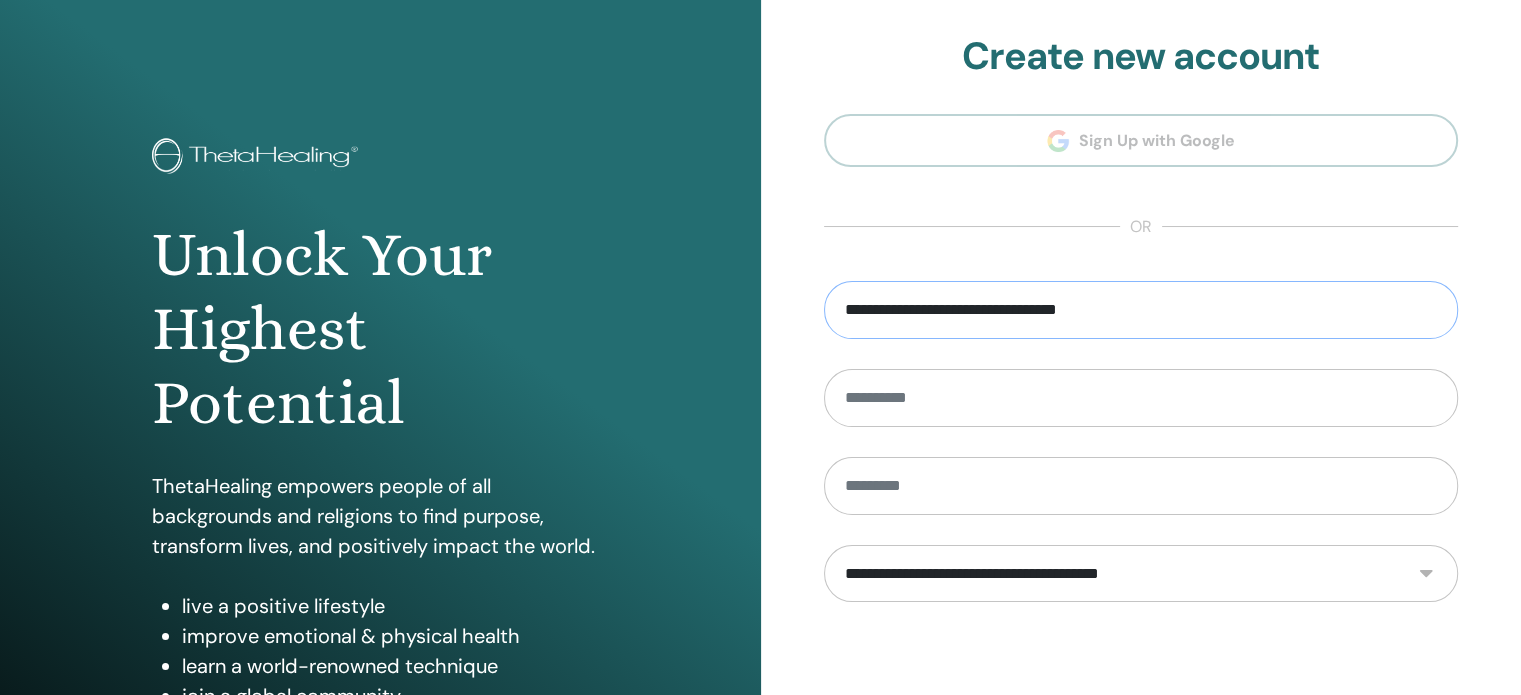 type on "**********" 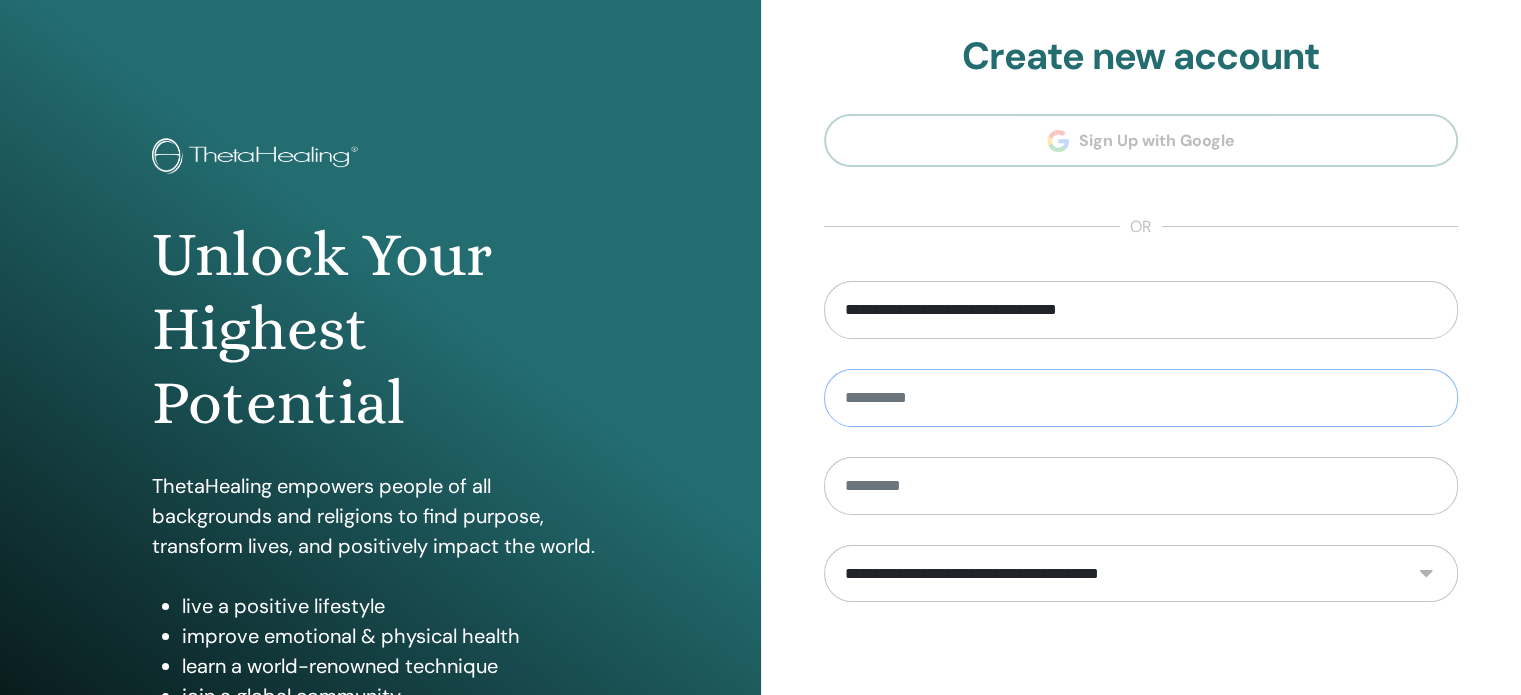click at bounding box center (1141, 398) 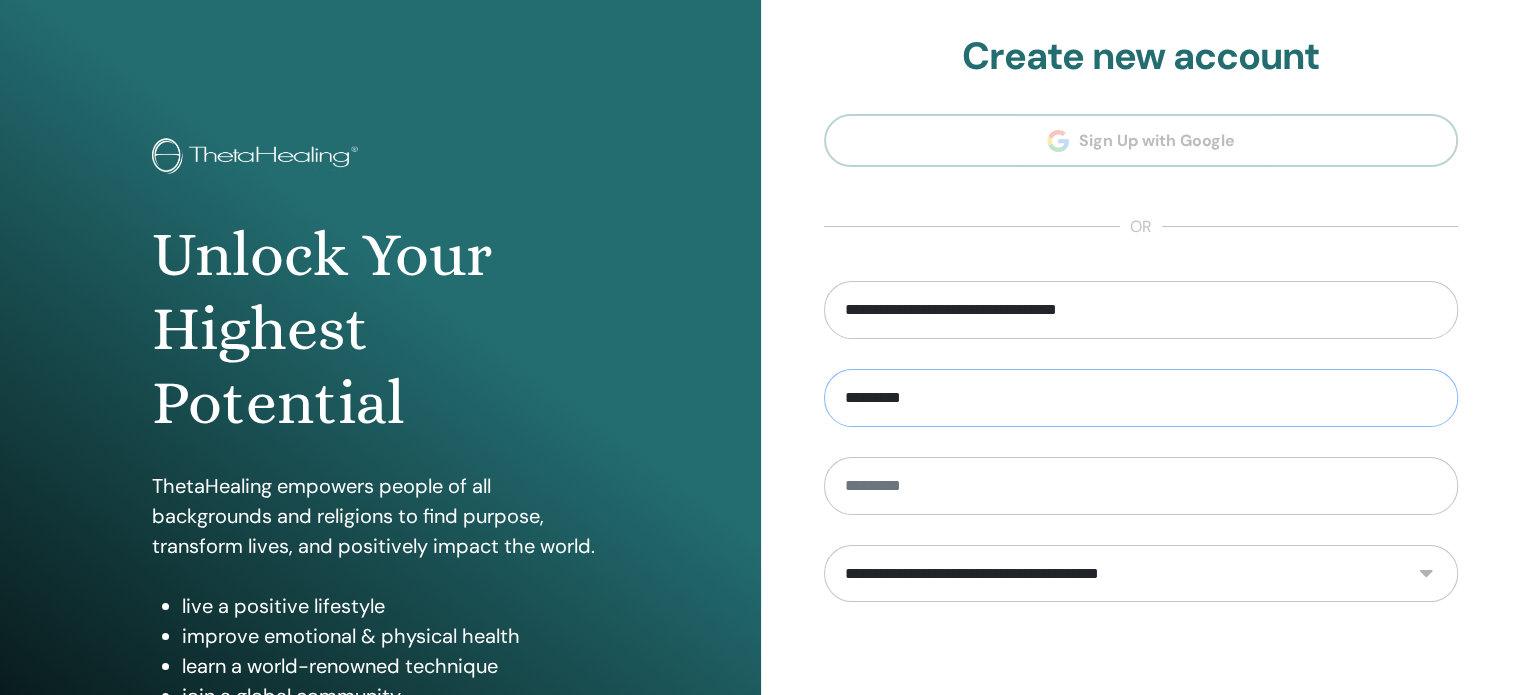 type on "*********" 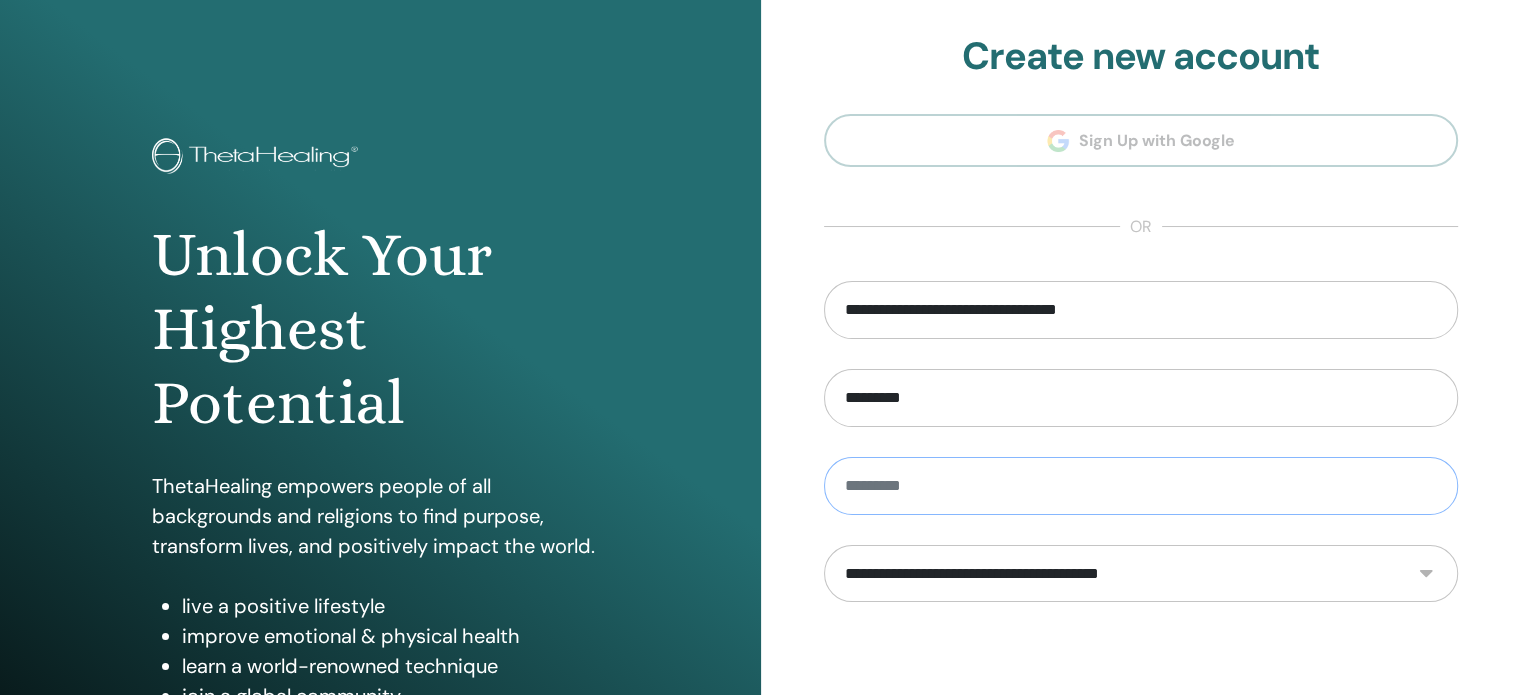 click at bounding box center (1141, 486) 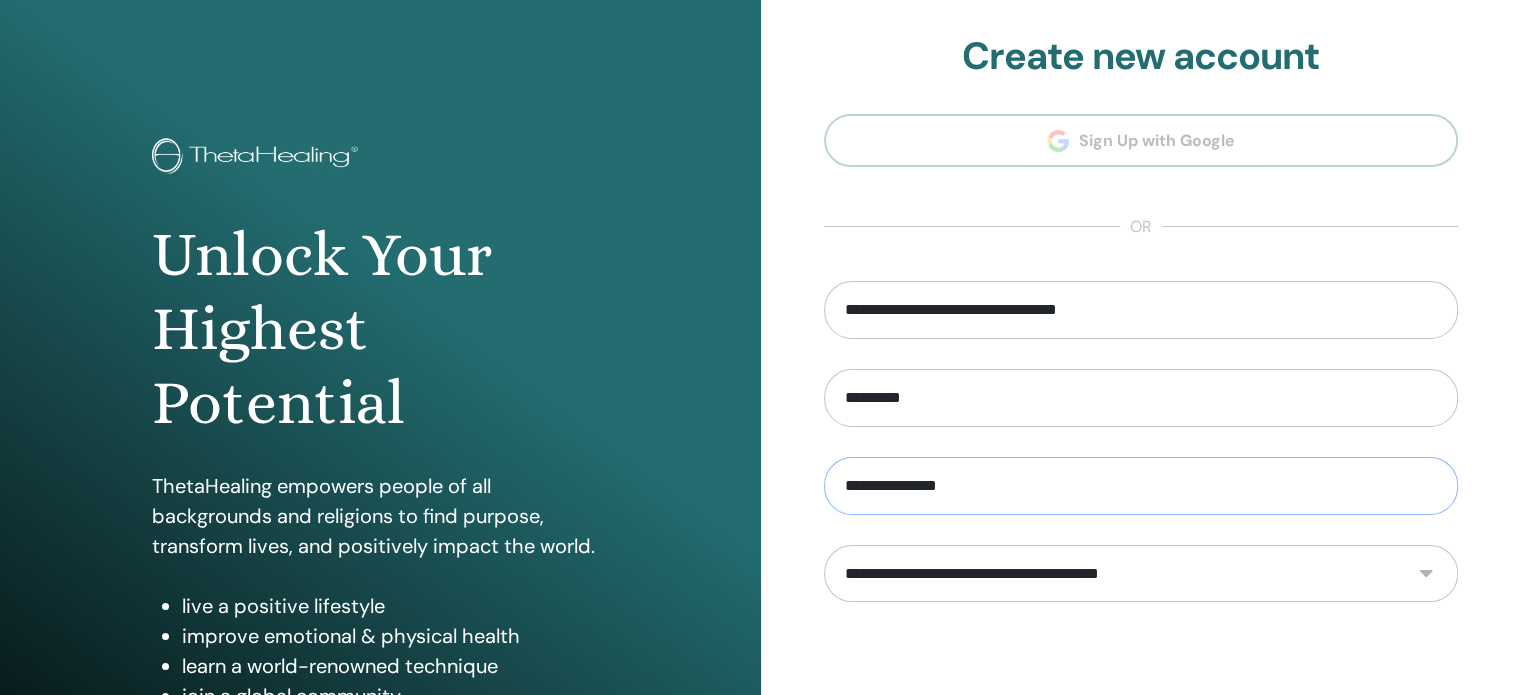 type on "**********" 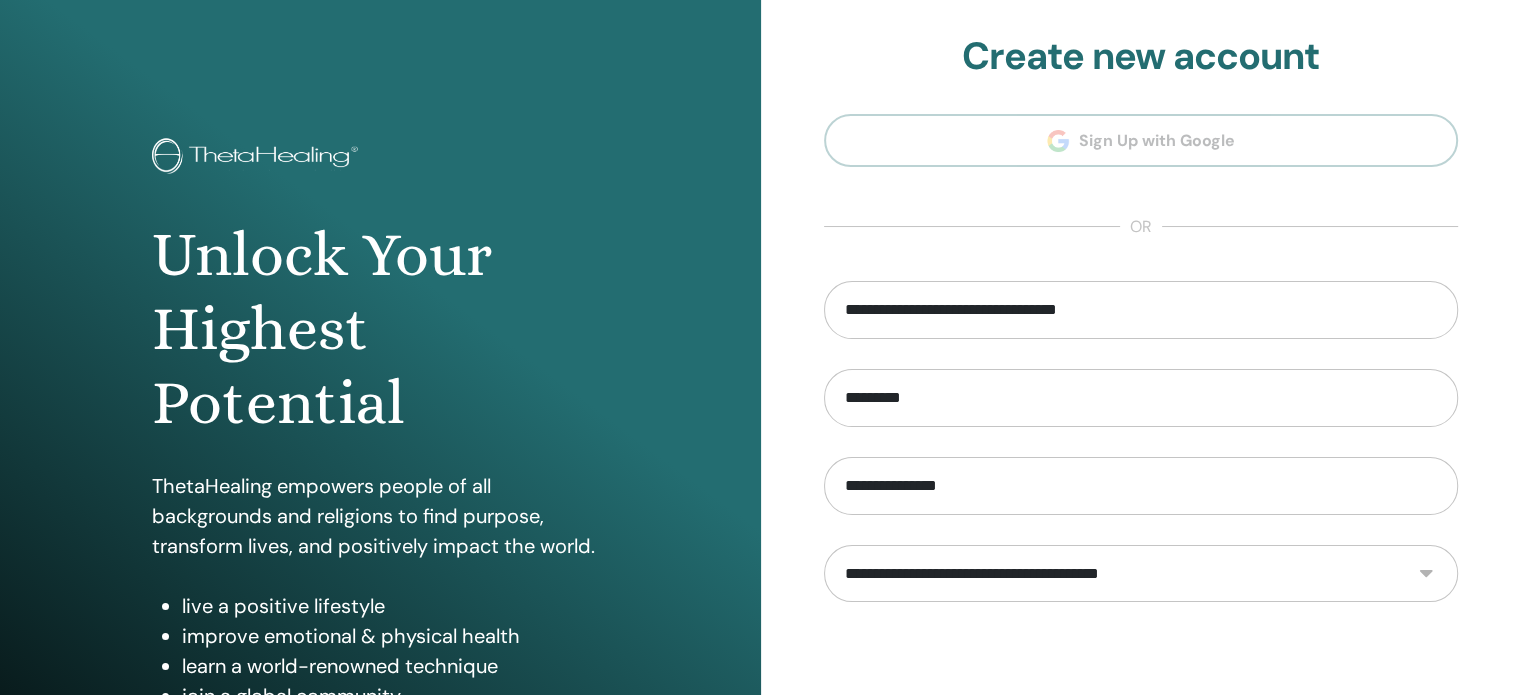 click on "**********" at bounding box center (1141, 574) 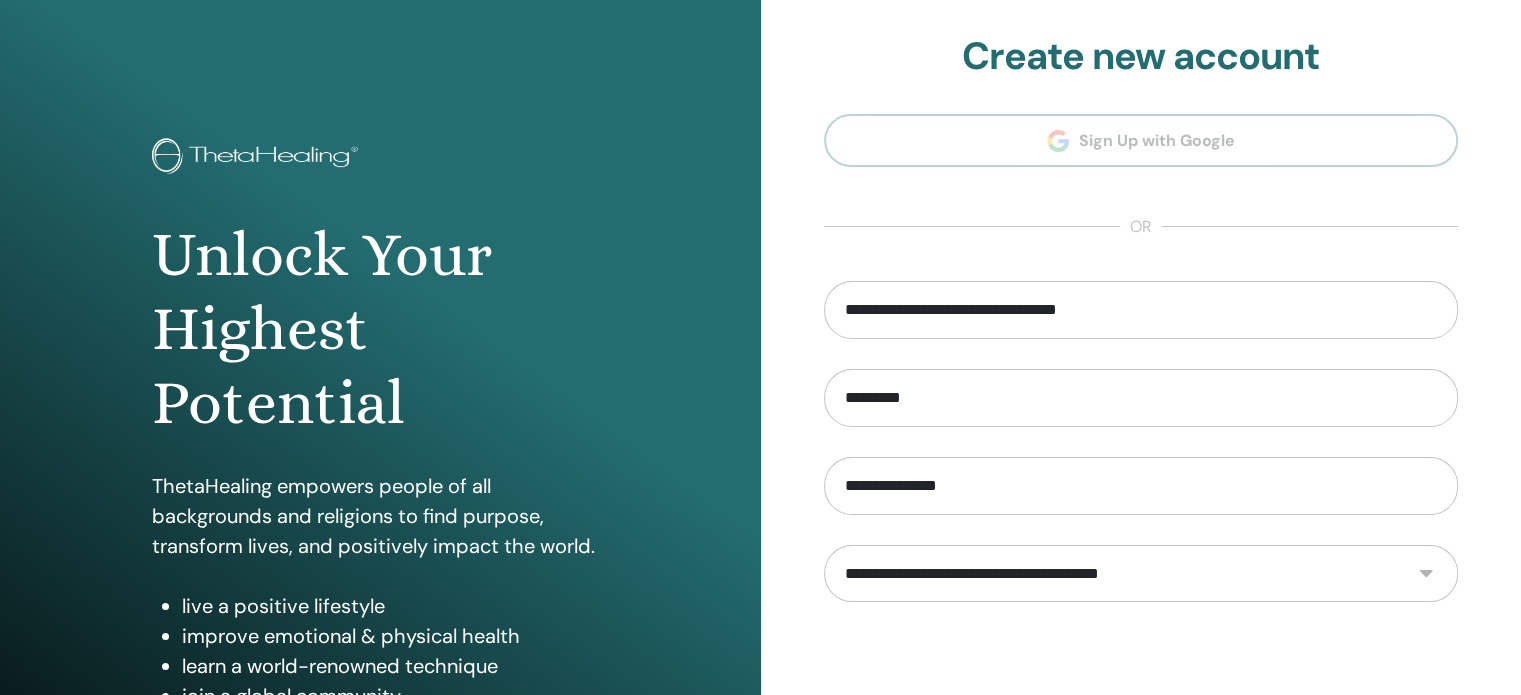 select on "***" 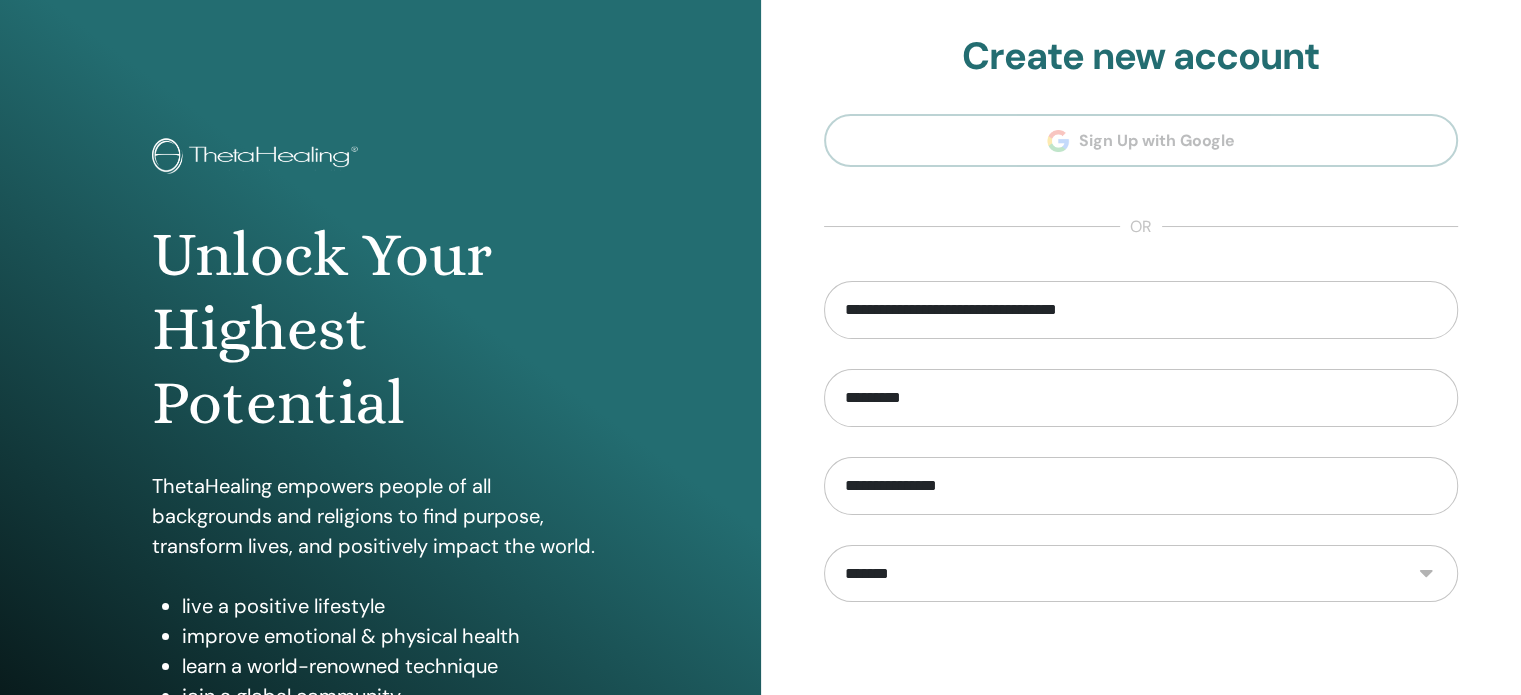 click on "**********" at bounding box center (1141, 574) 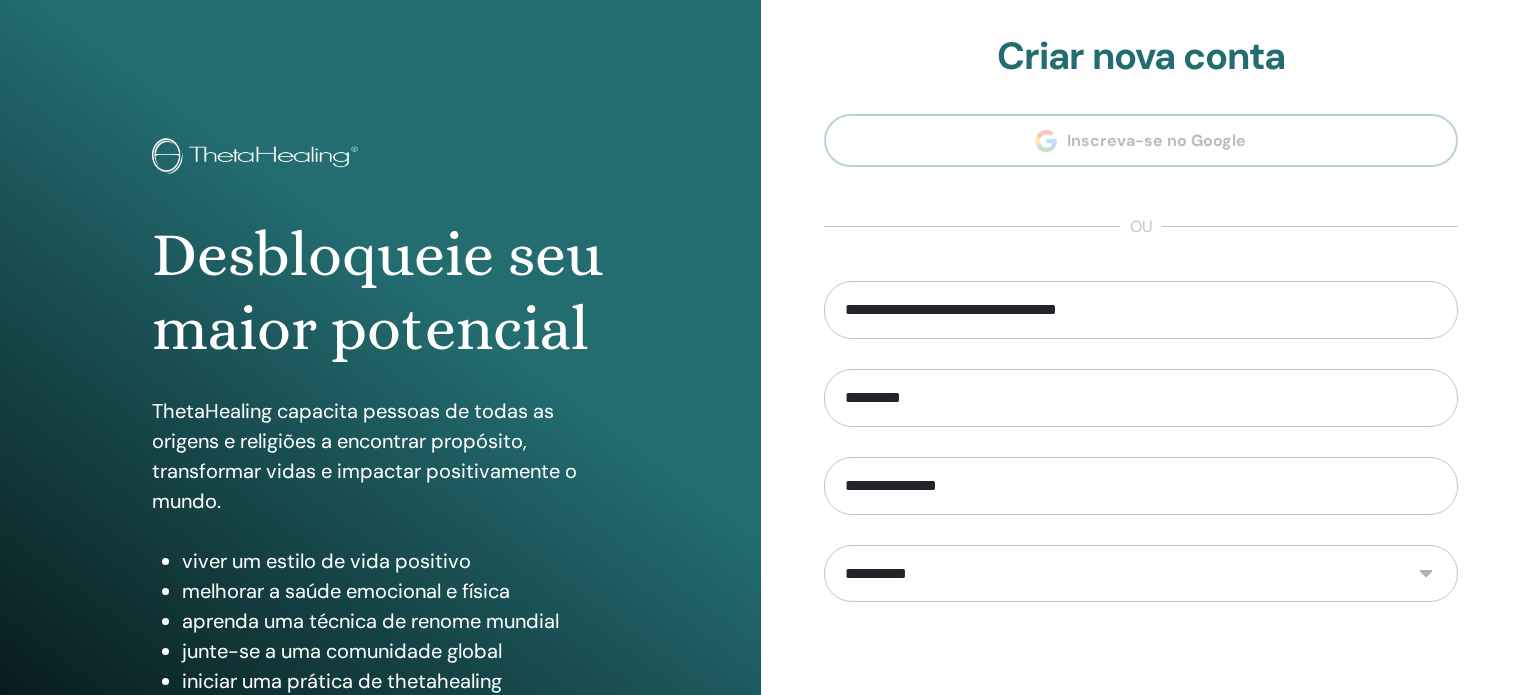 scroll, scrollTop: 0, scrollLeft: 0, axis: both 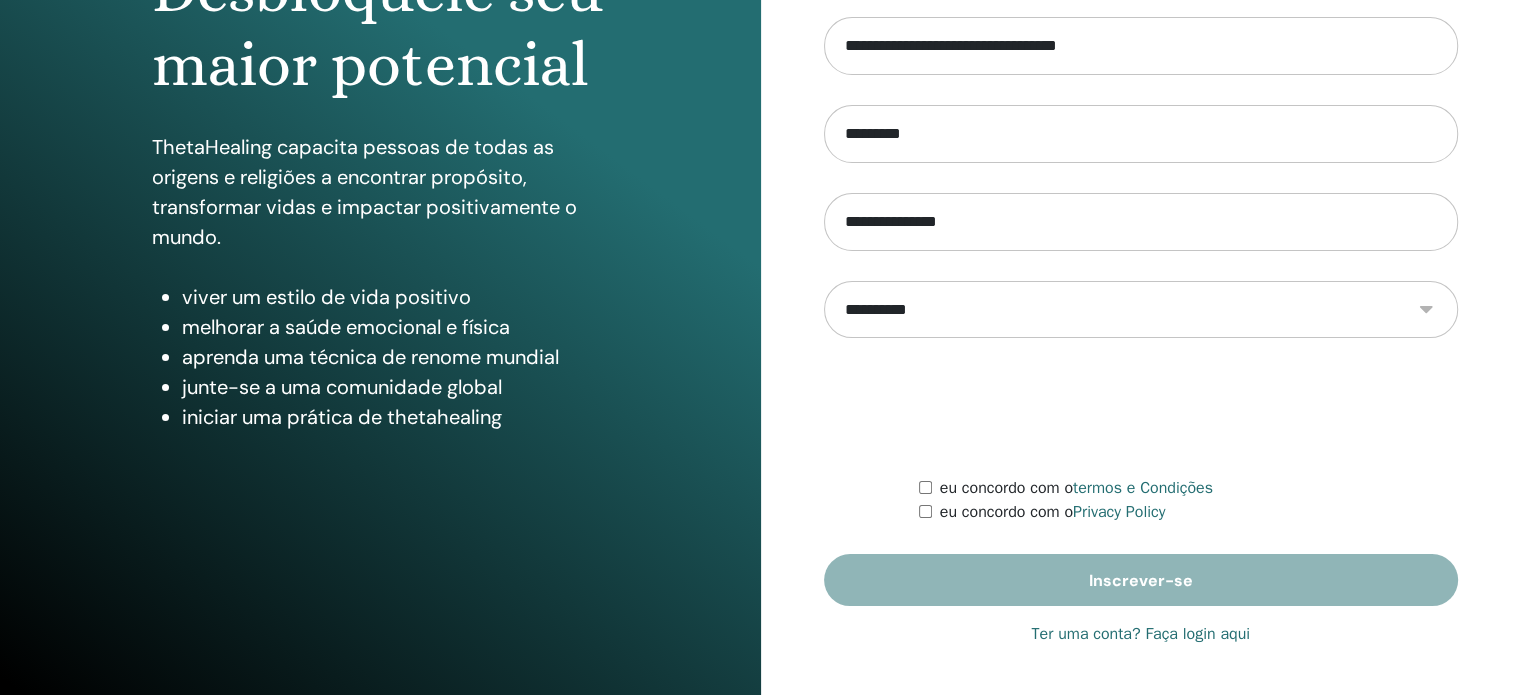 click on "eu concordo com o  termos e Condições
eu concordo com o  Privacy Policy" at bounding box center [1188, 500] 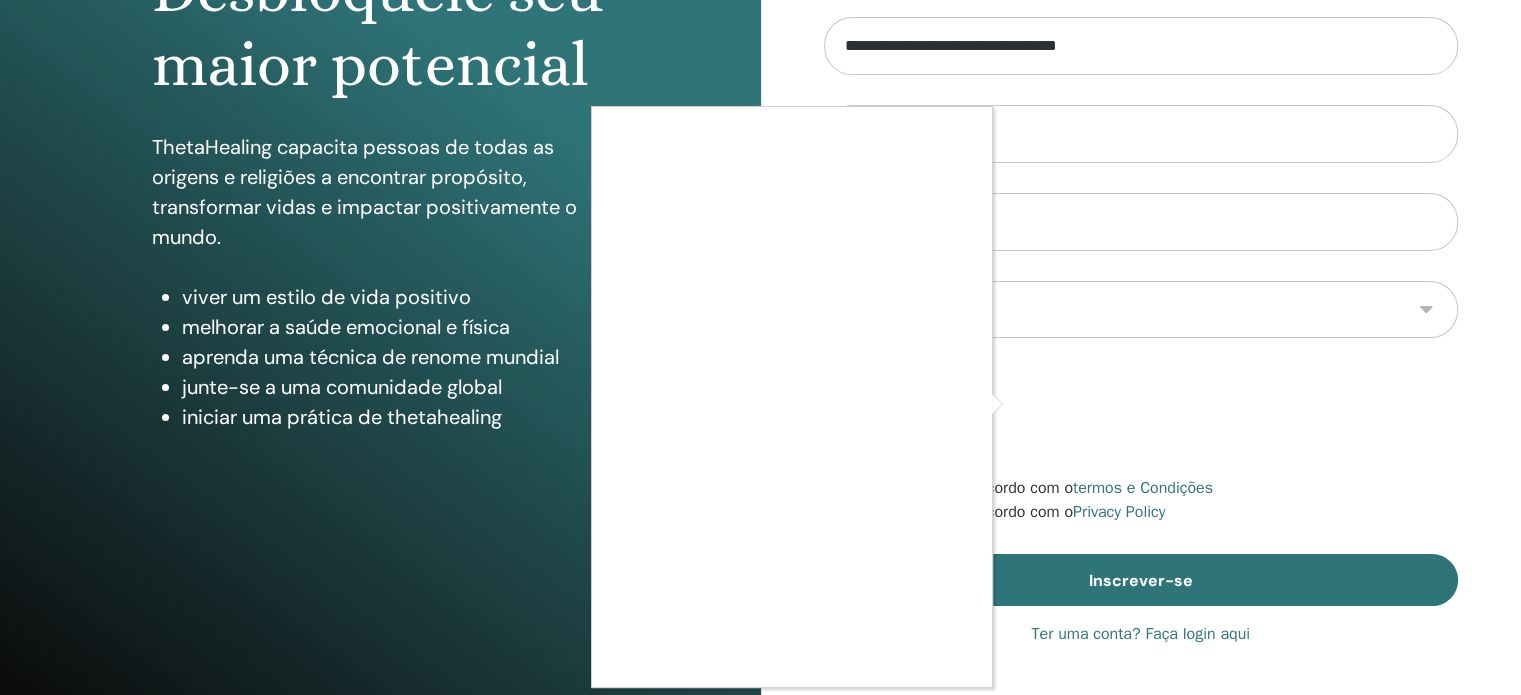click at bounding box center [760, 347] 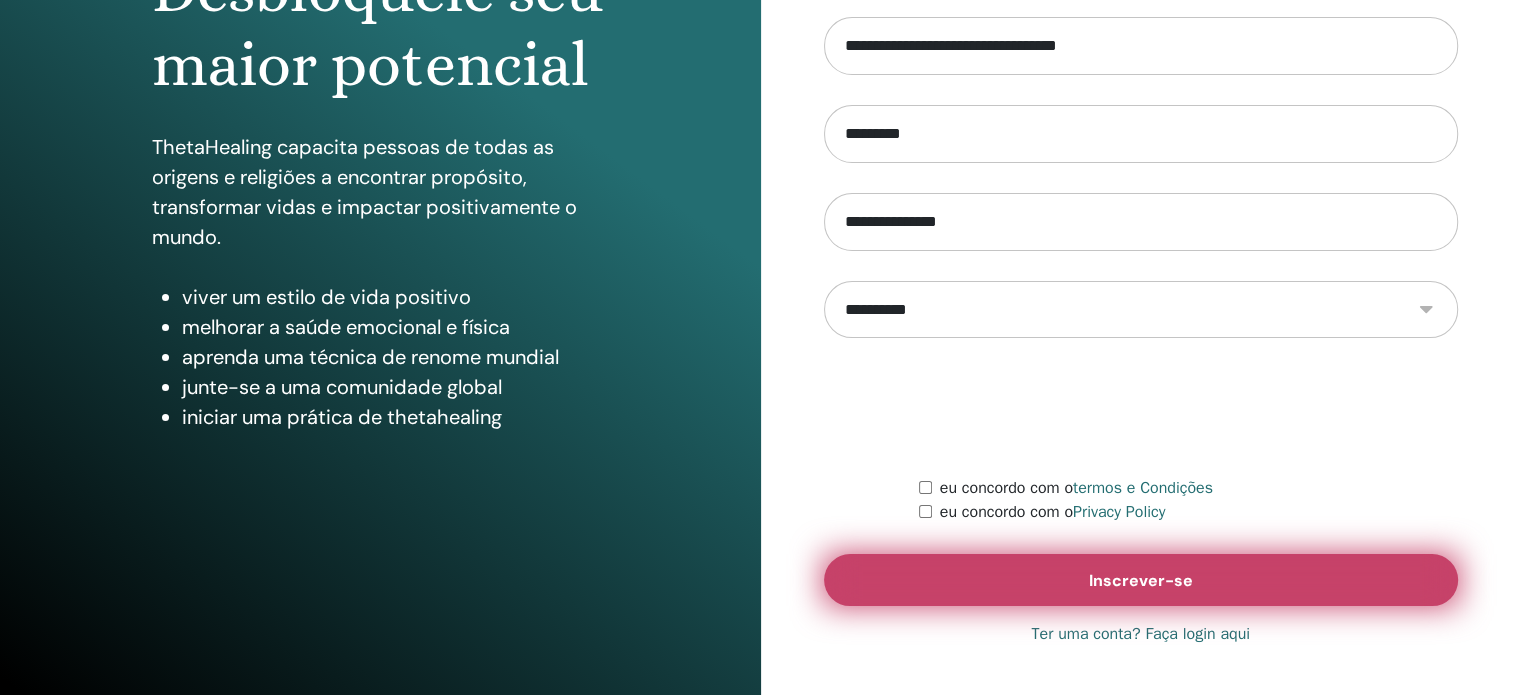 drag, startPoint x: 991, startPoint y: 381, endPoint x: 1013, endPoint y: 590, distance: 210.15471 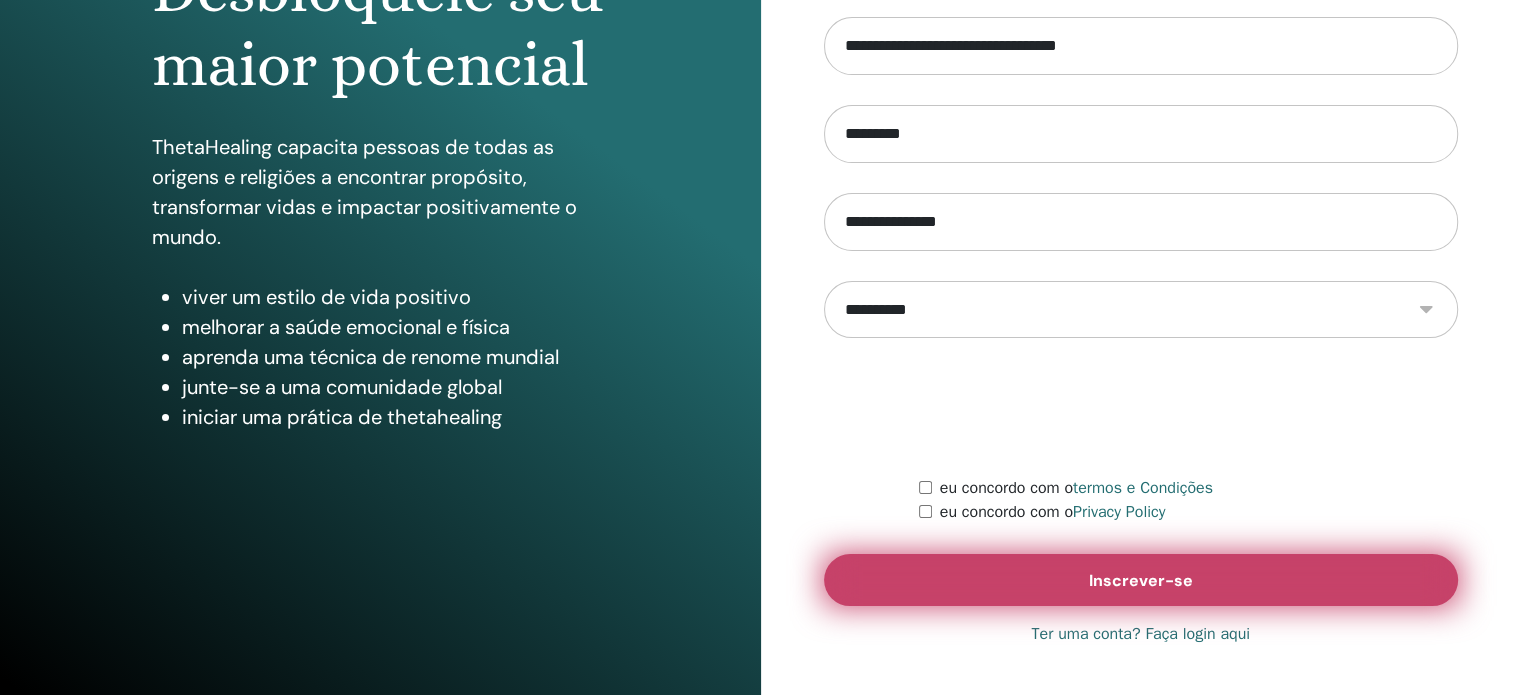 click on "**********" at bounding box center (1141, 216) 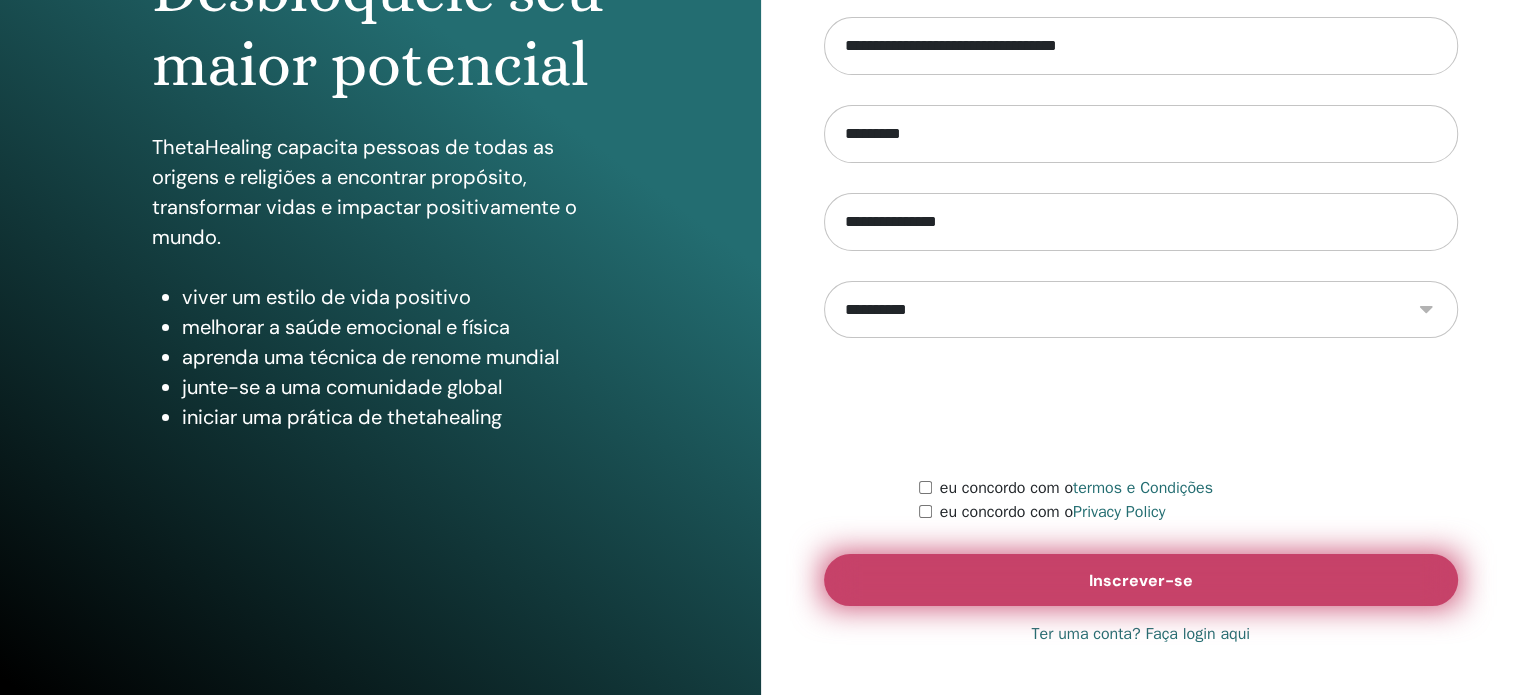 click on "Inscrever-se" at bounding box center [1141, 580] 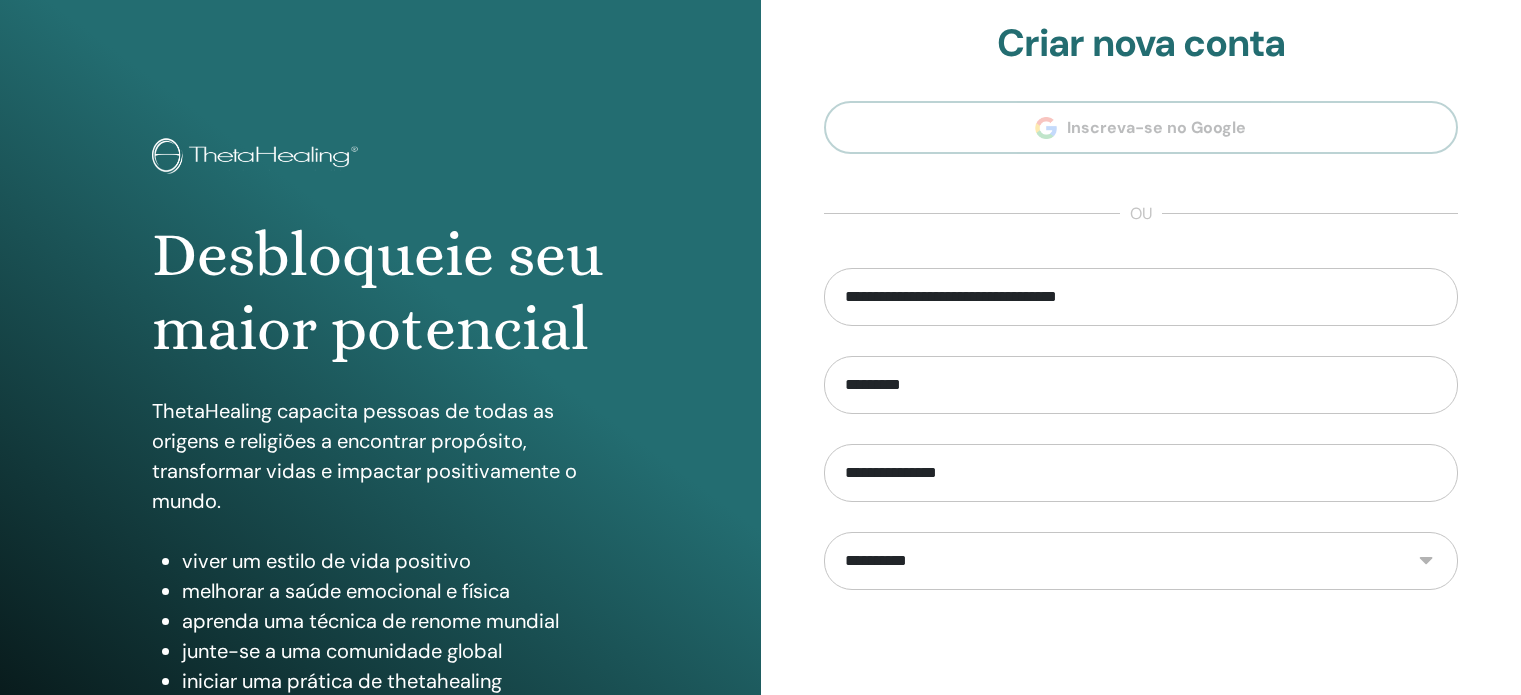 scroll, scrollTop: 0, scrollLeft: 0, axis: both 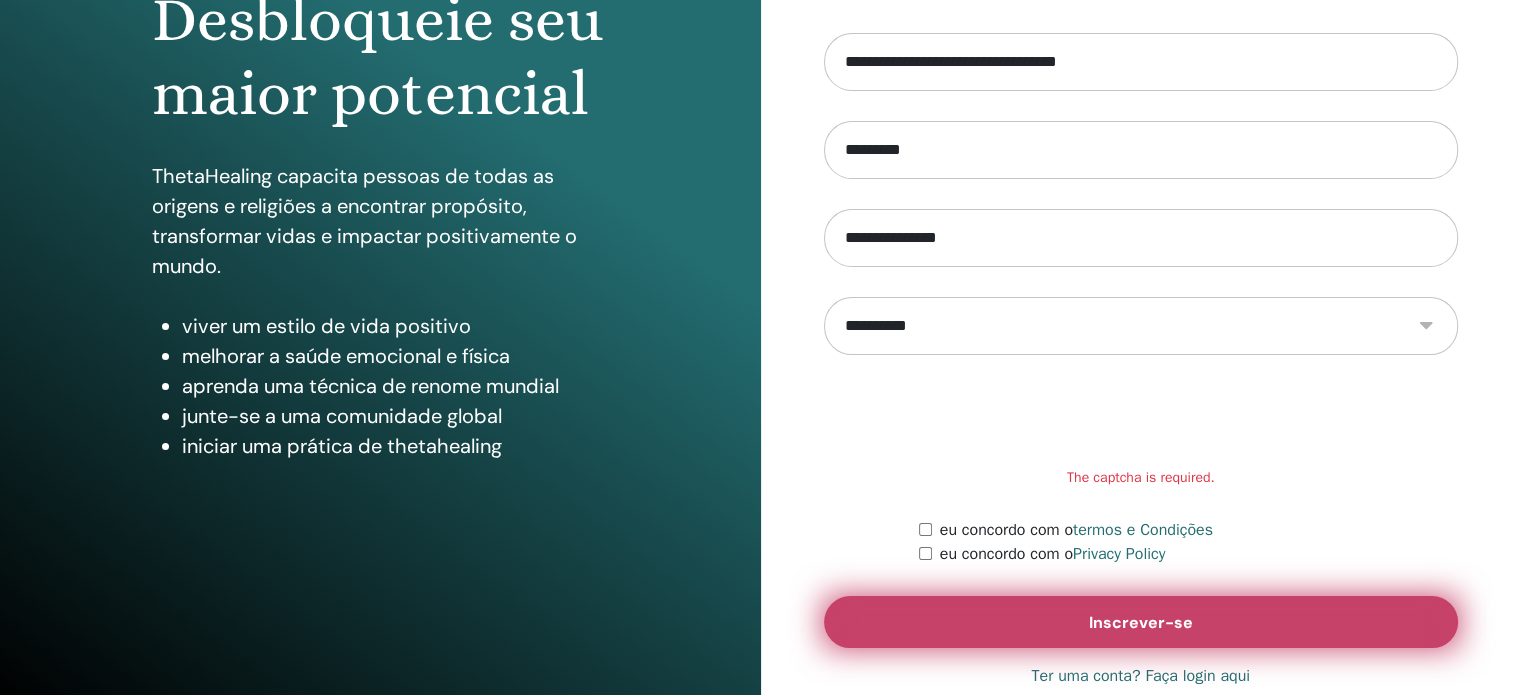 click on "Inscrever-se" at bounding box center (1141, 622) 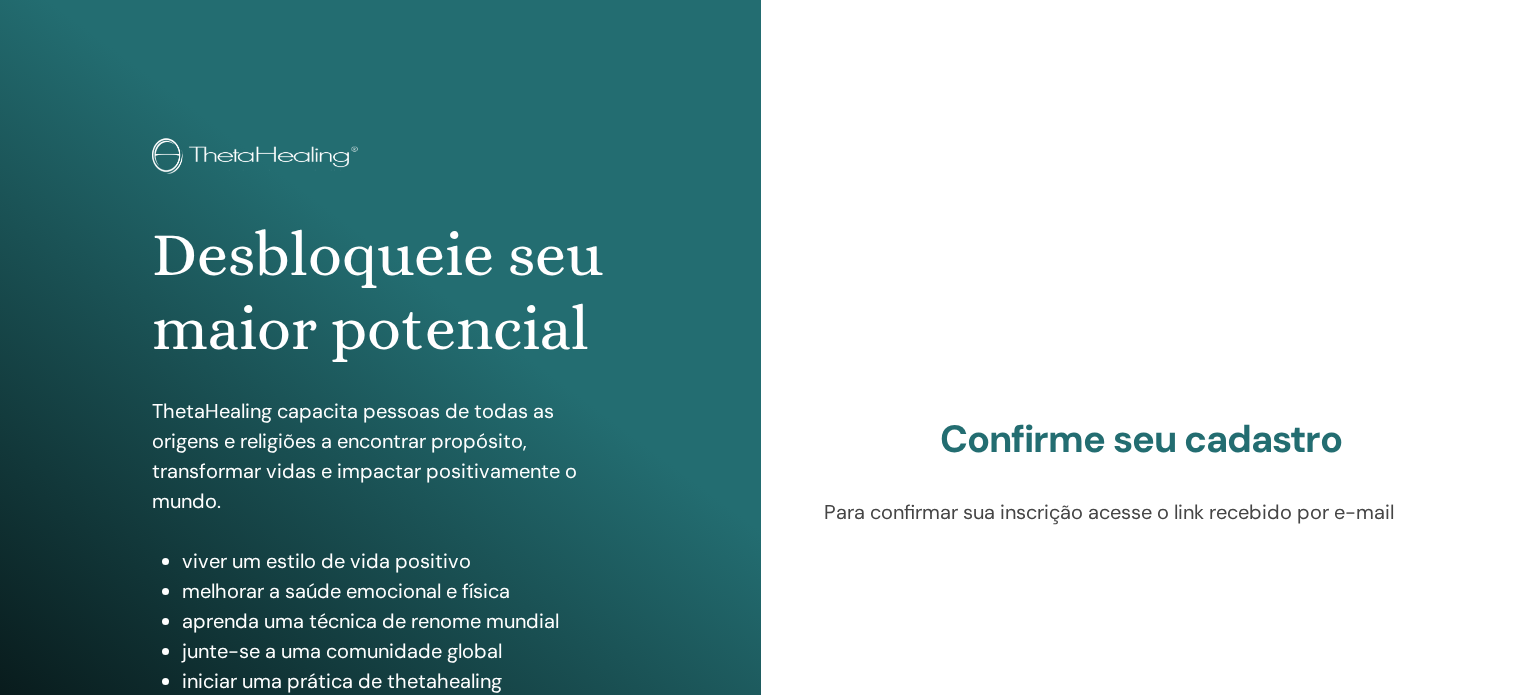 scroll, scrollTop: 0, scrollLeft: 0, axis: both 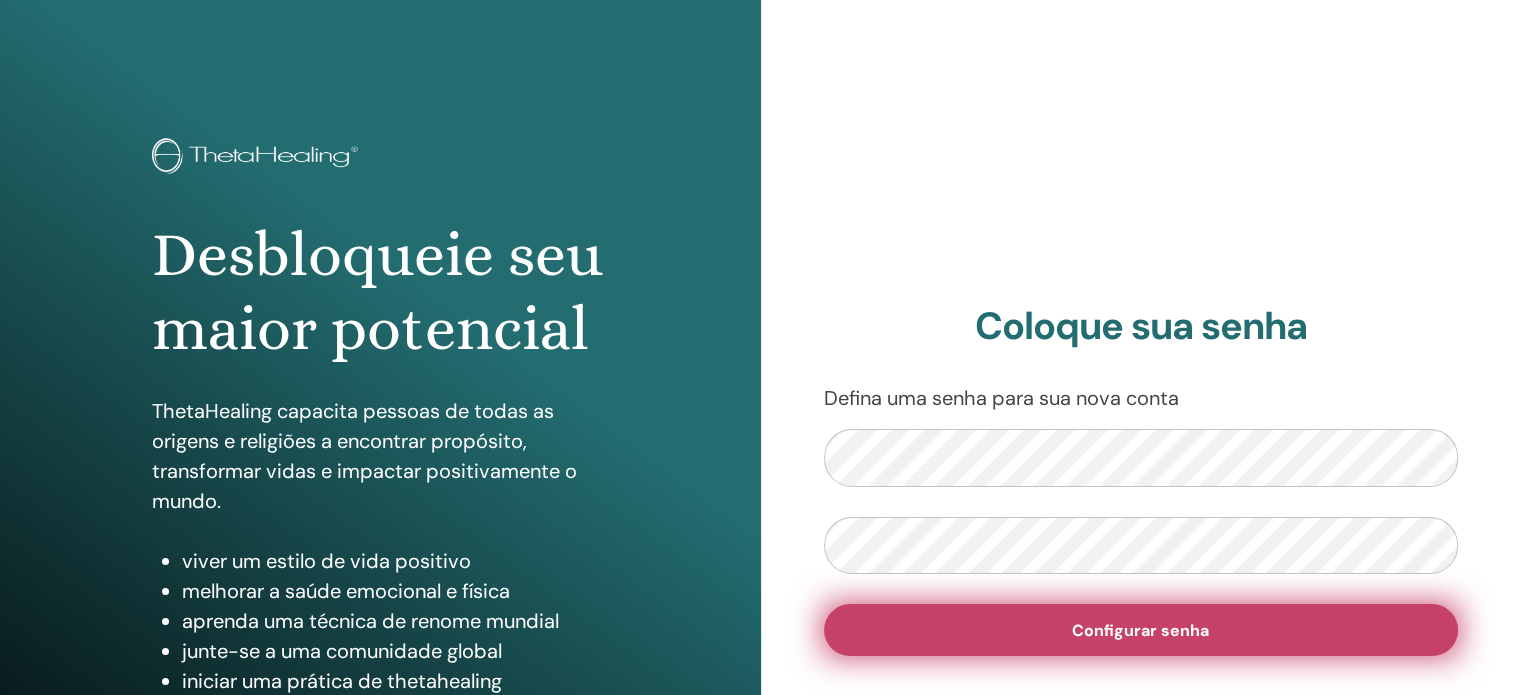 click on "Configurar senha" at bounding box center [1141, 630] 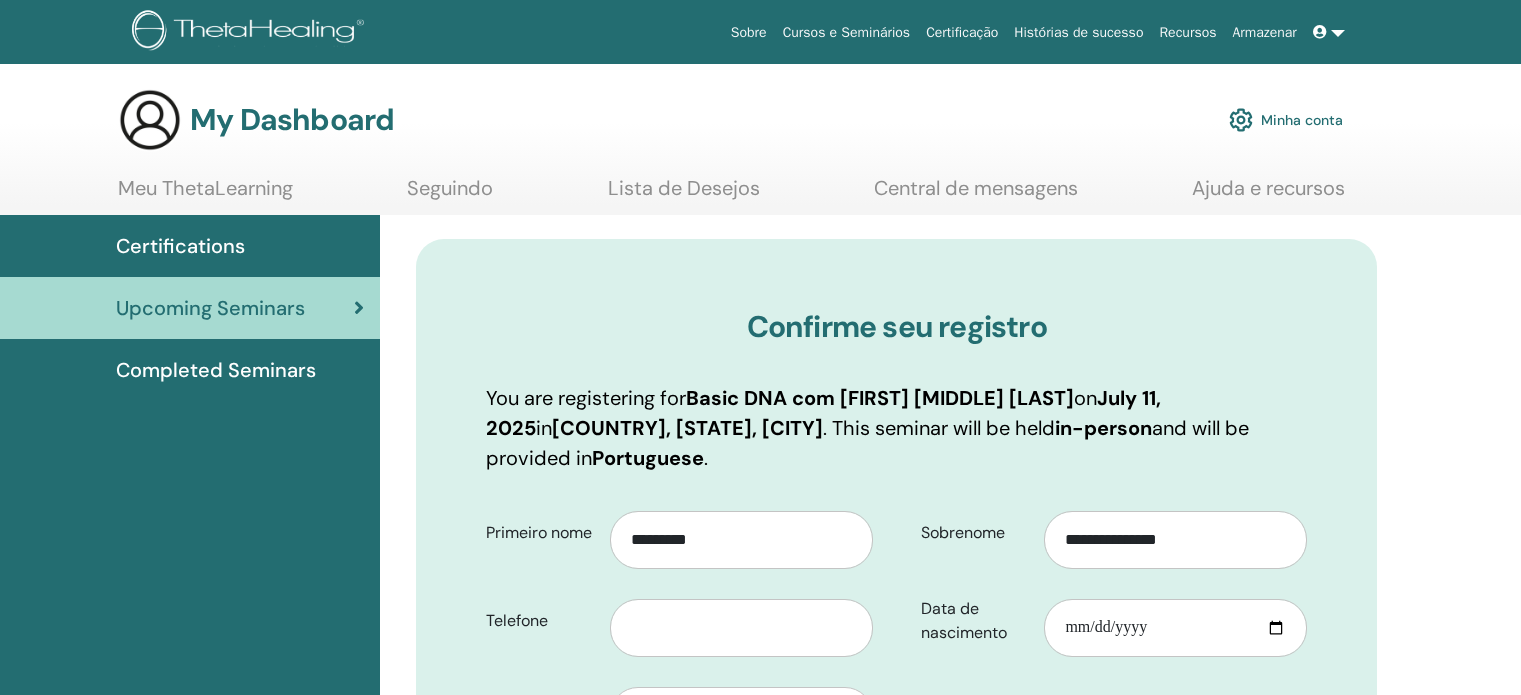 scroll, scrollTop: 0, scrollLeft: 0, axis: both 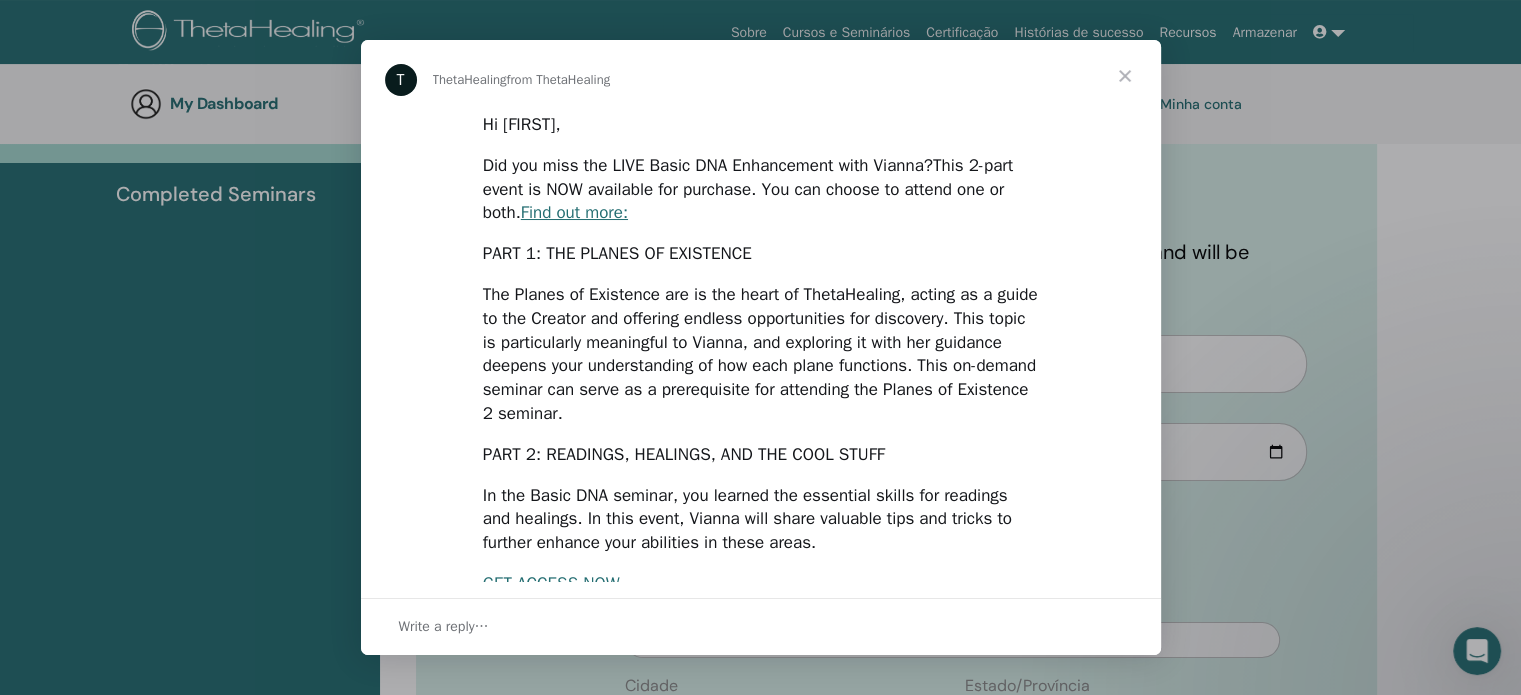 click at bounding box center (1125, 76) 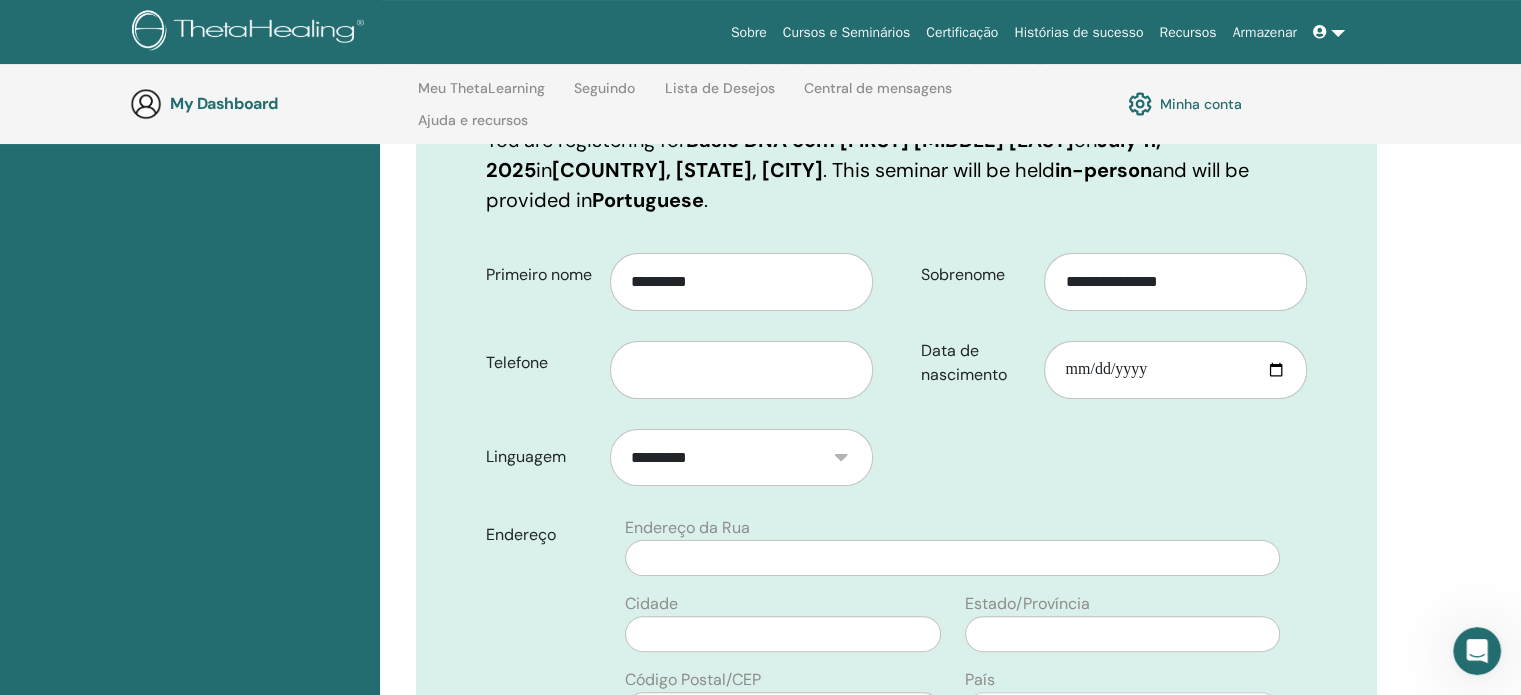scroll, scrollTop: 374, scrollLeft: 0, axis: vertical 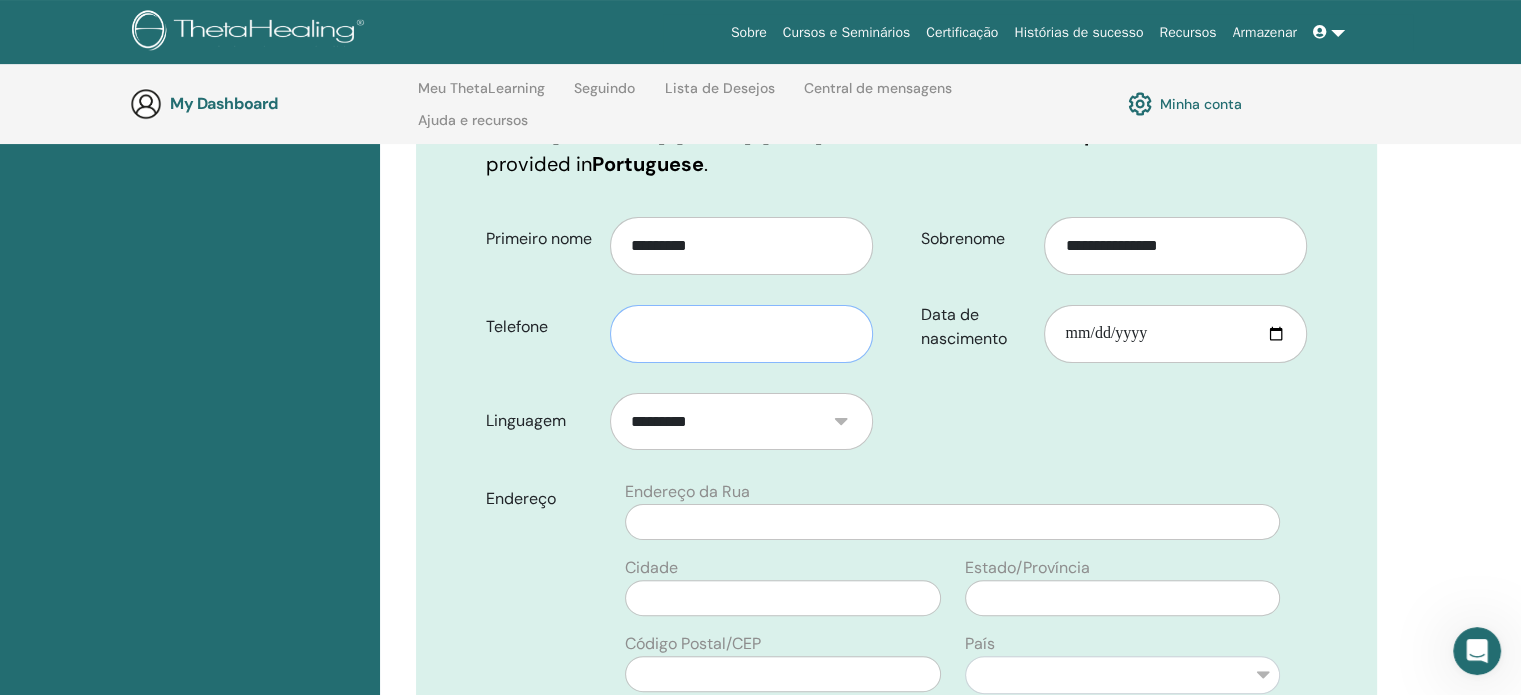 click at bounding box center (741, 334) 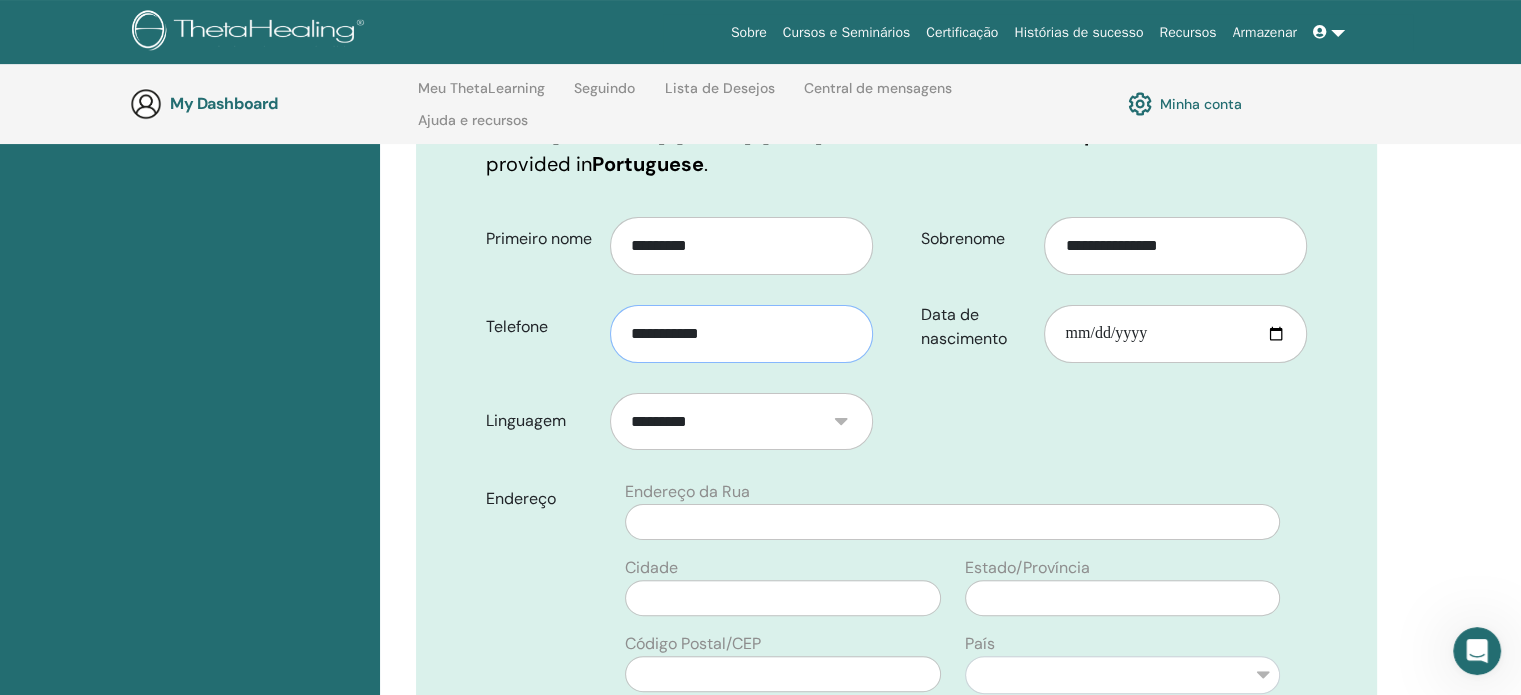 type on "**********" 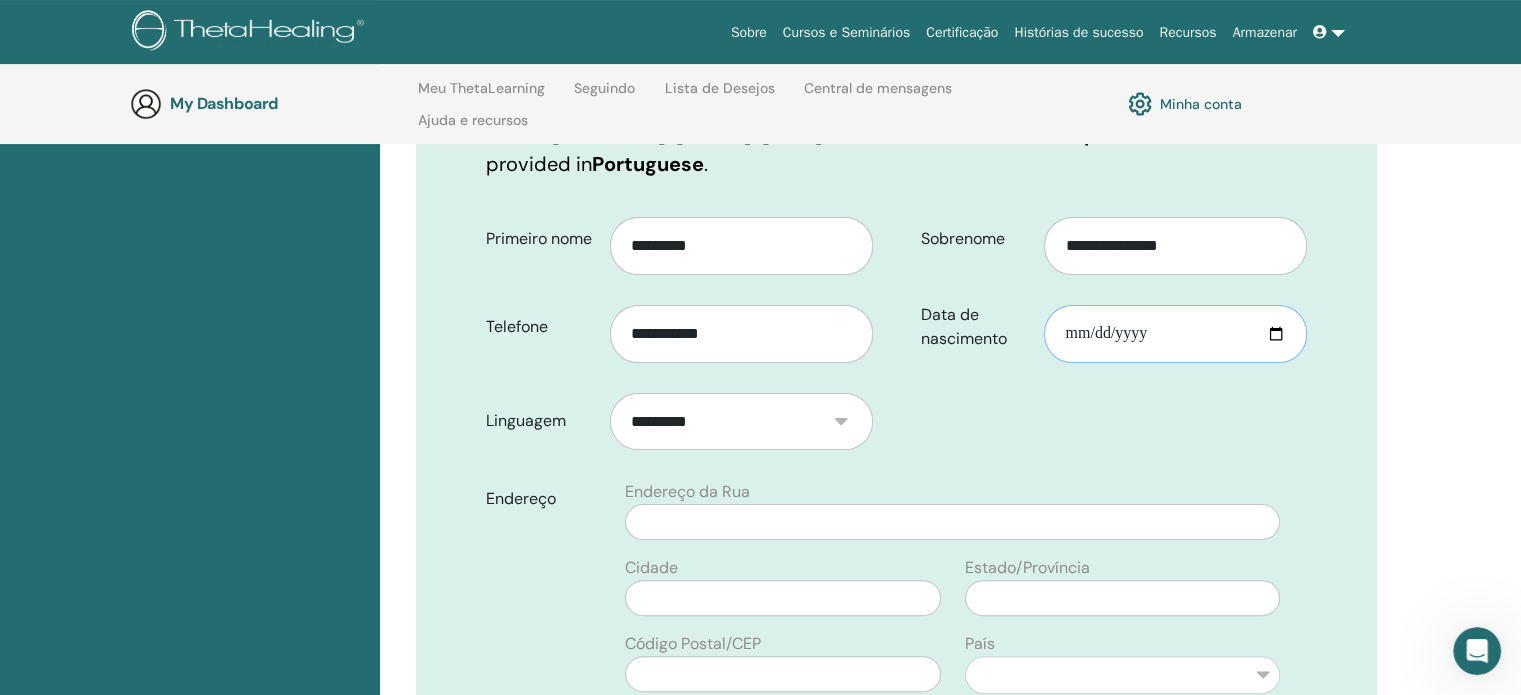 click on "Data de nascimento" at bounding box center [1175, 334] 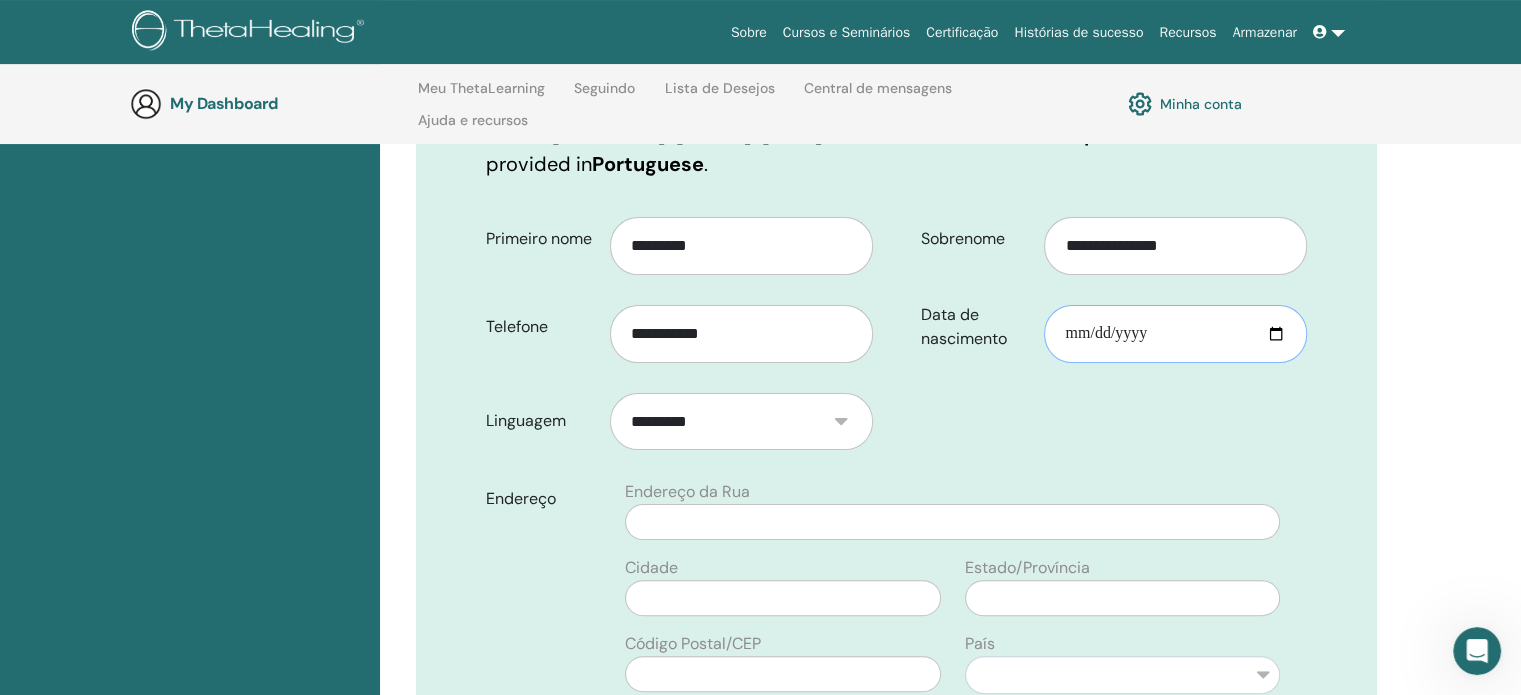 click on "Data de nascimento" at bounding box center [1175, 334] 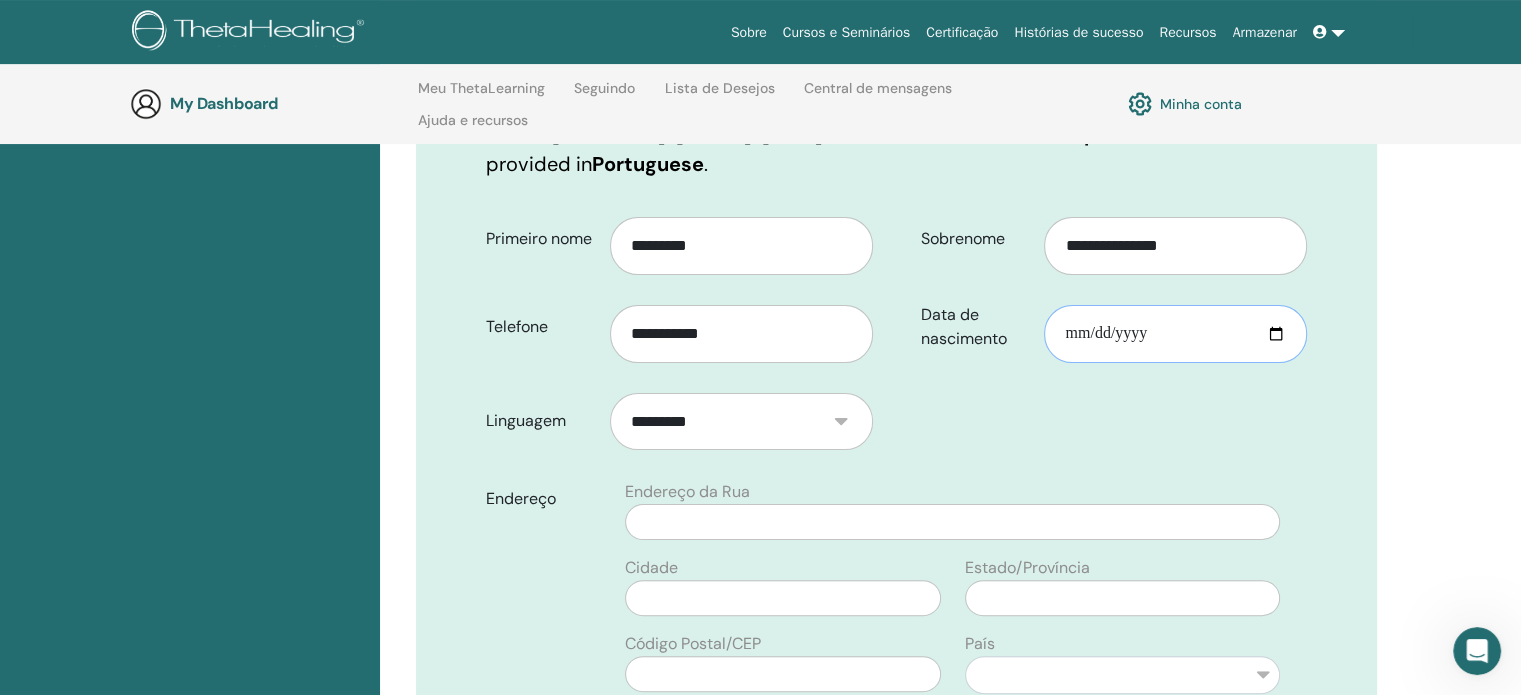 type on "**********" 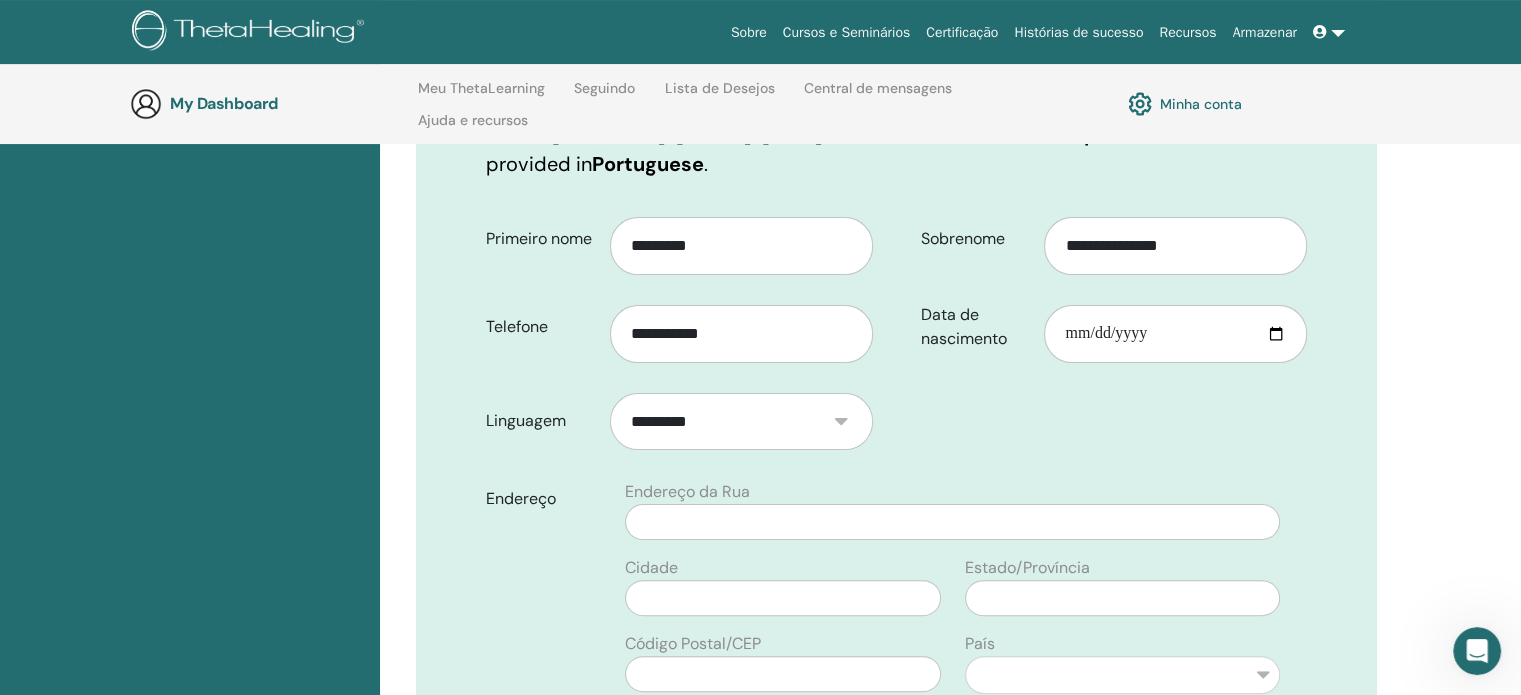 click on "**********" at bounding box center [896, 636] 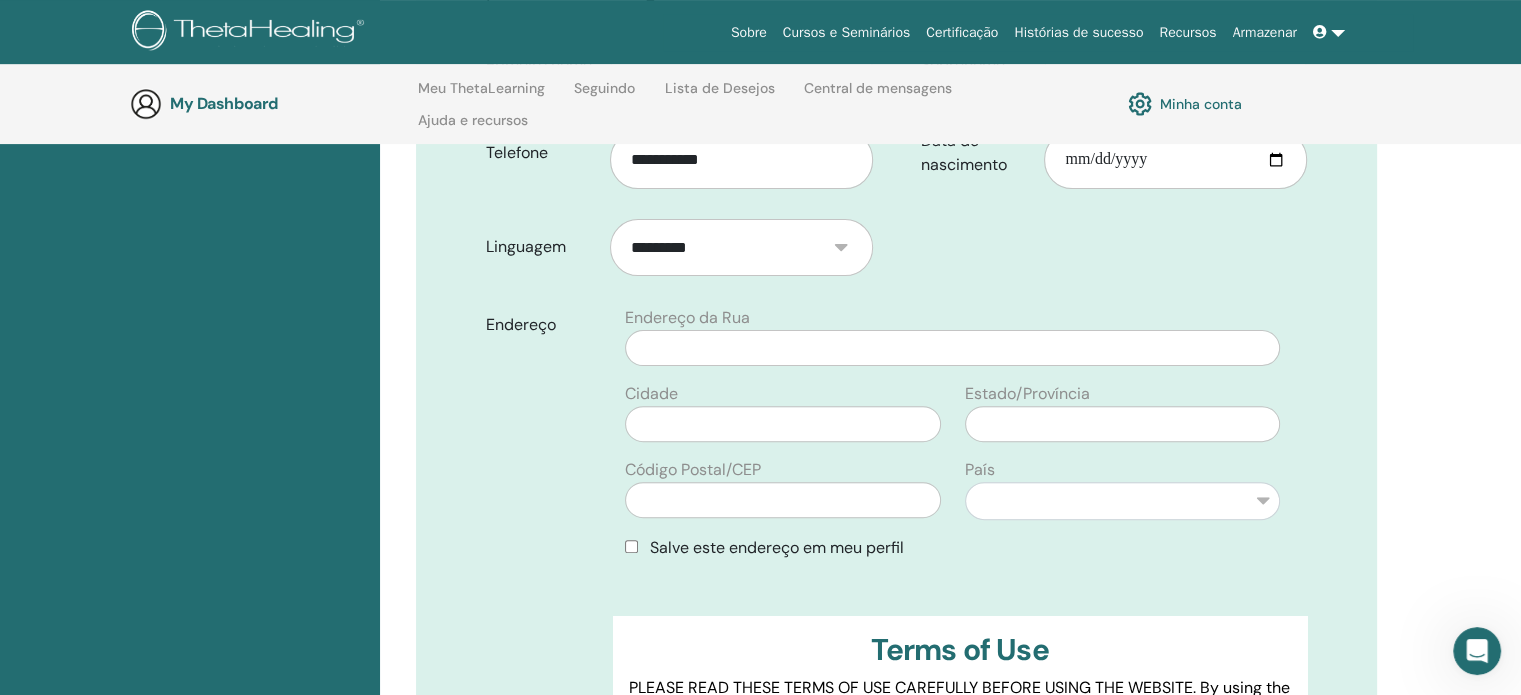 scroll, scrollTop: 565, scrollLeft: 0, axis: vertical 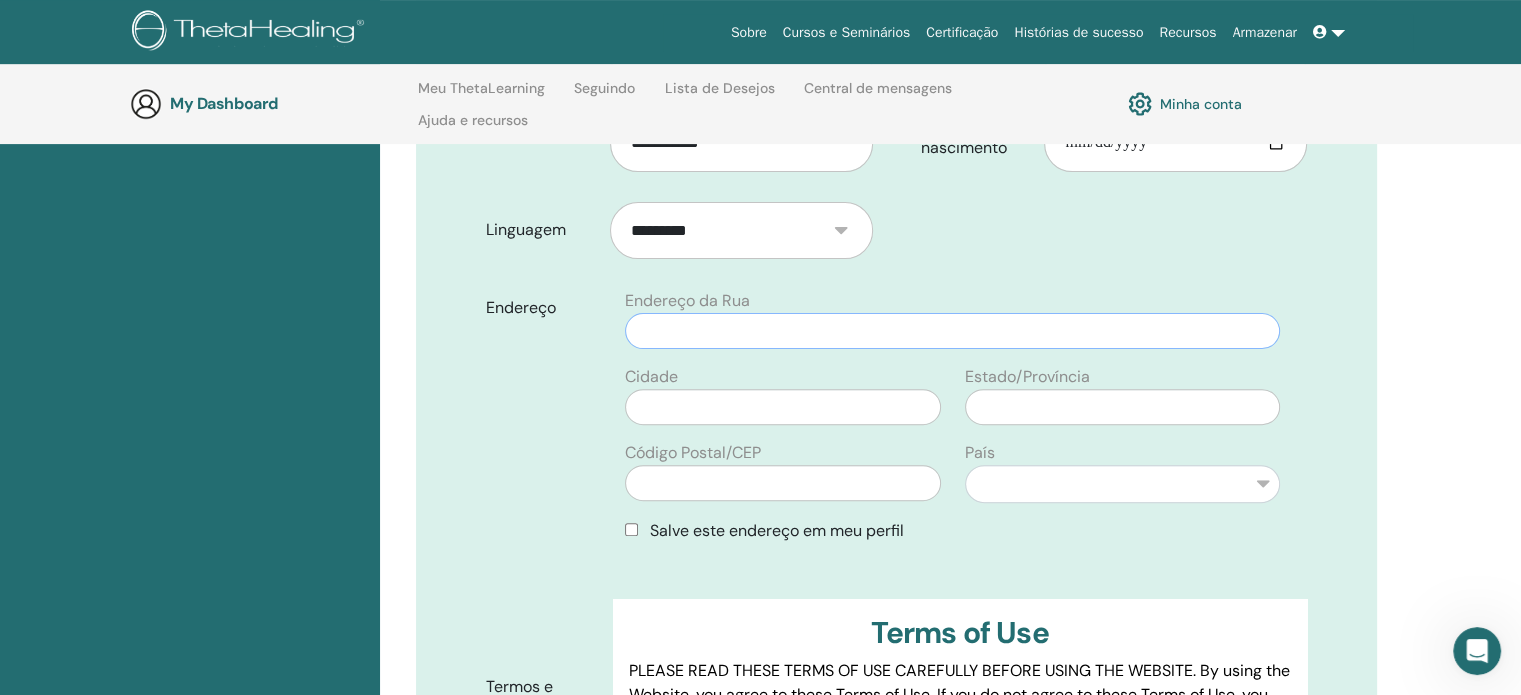 click at bounding box center [952, 331] 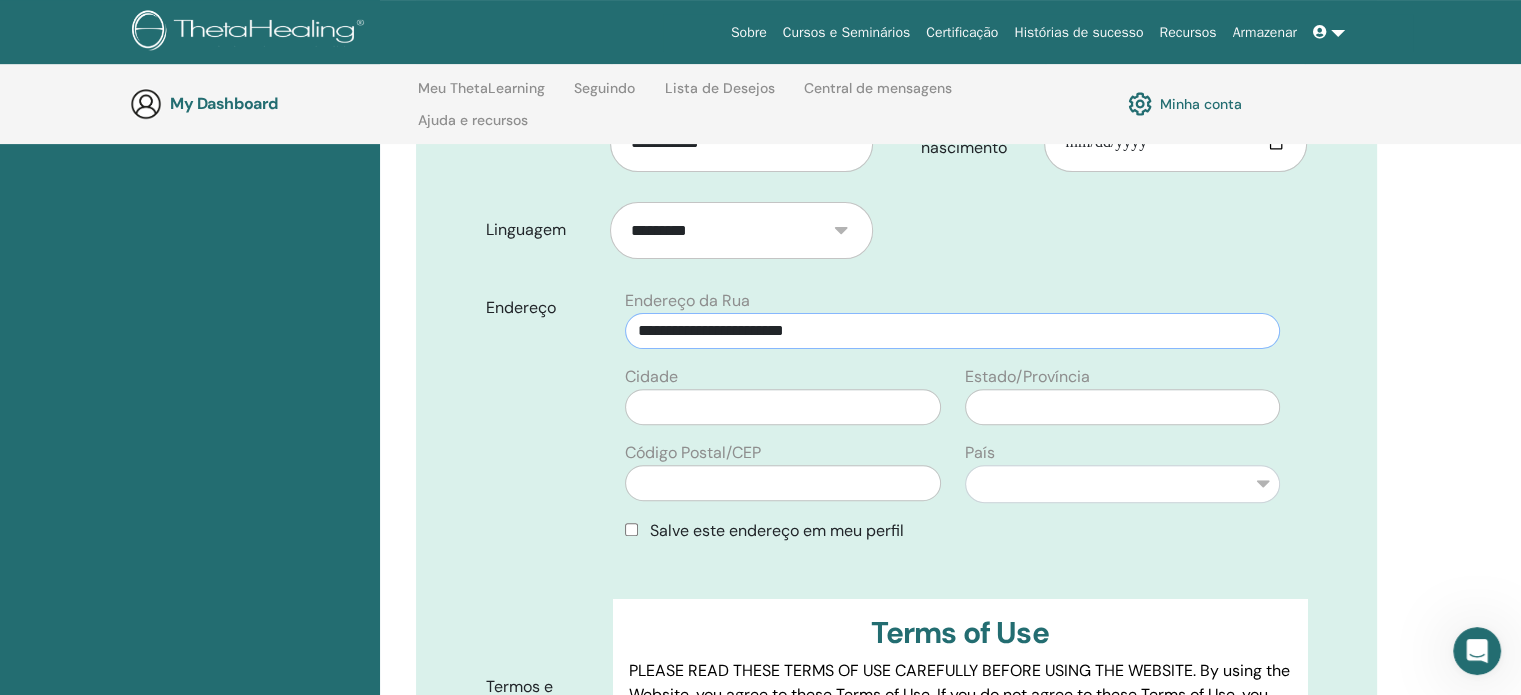 type on "**********" 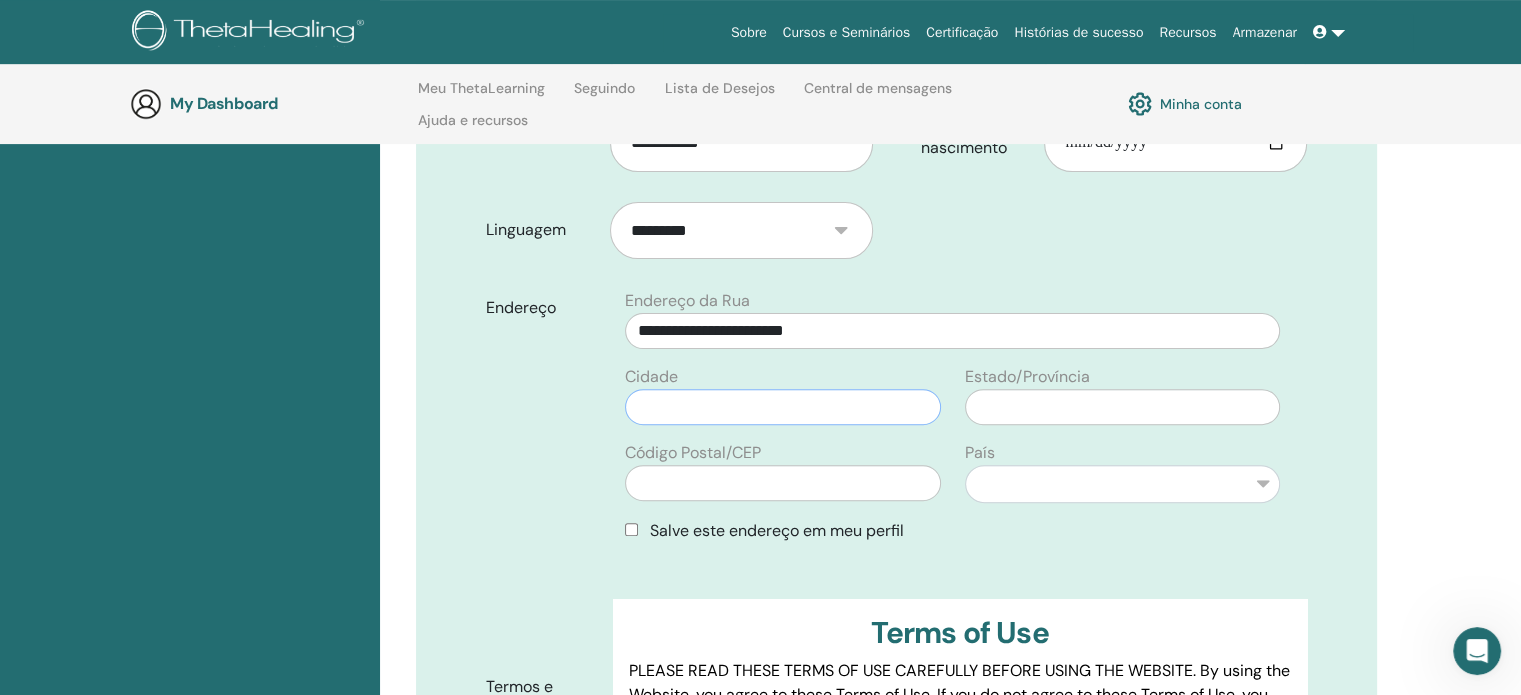 click at bounding box center (782, 407) 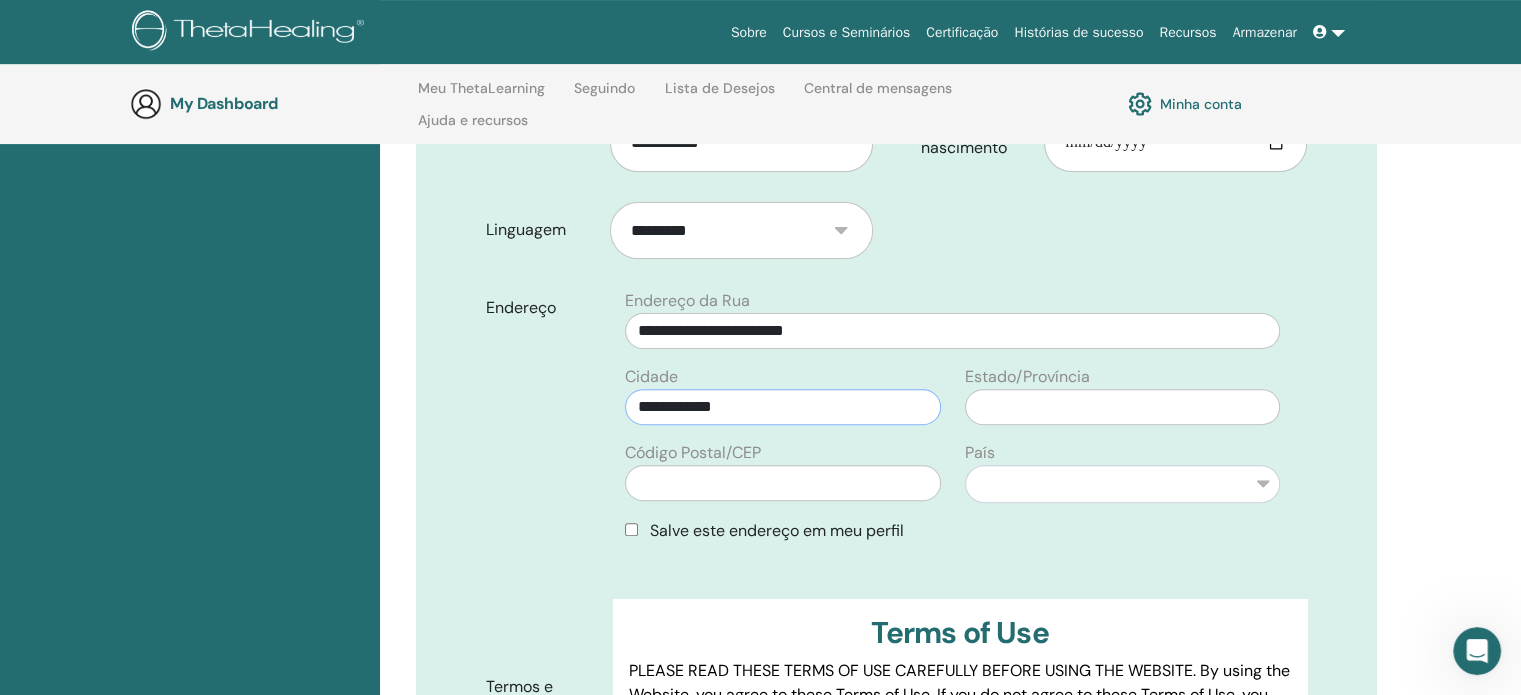 type on "**********" 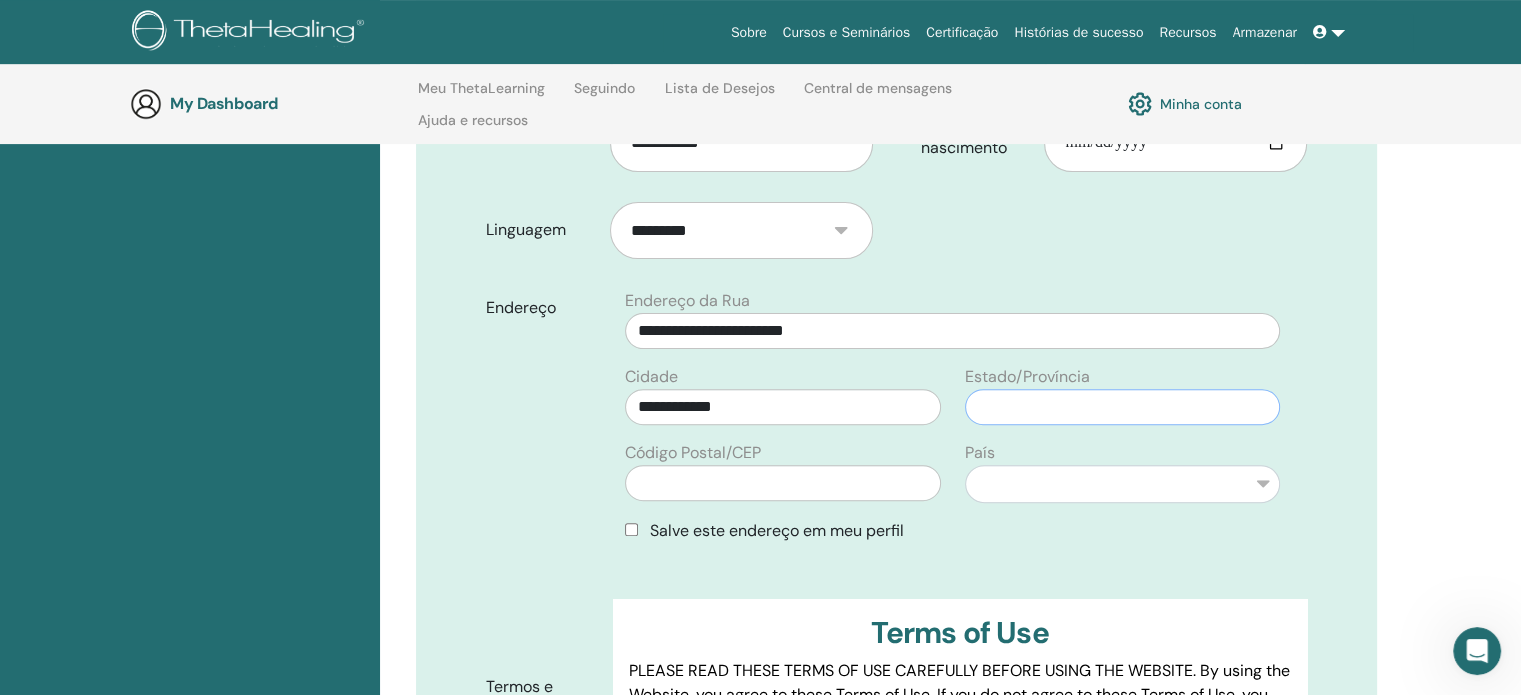 click at bounding box center [1122, 407] 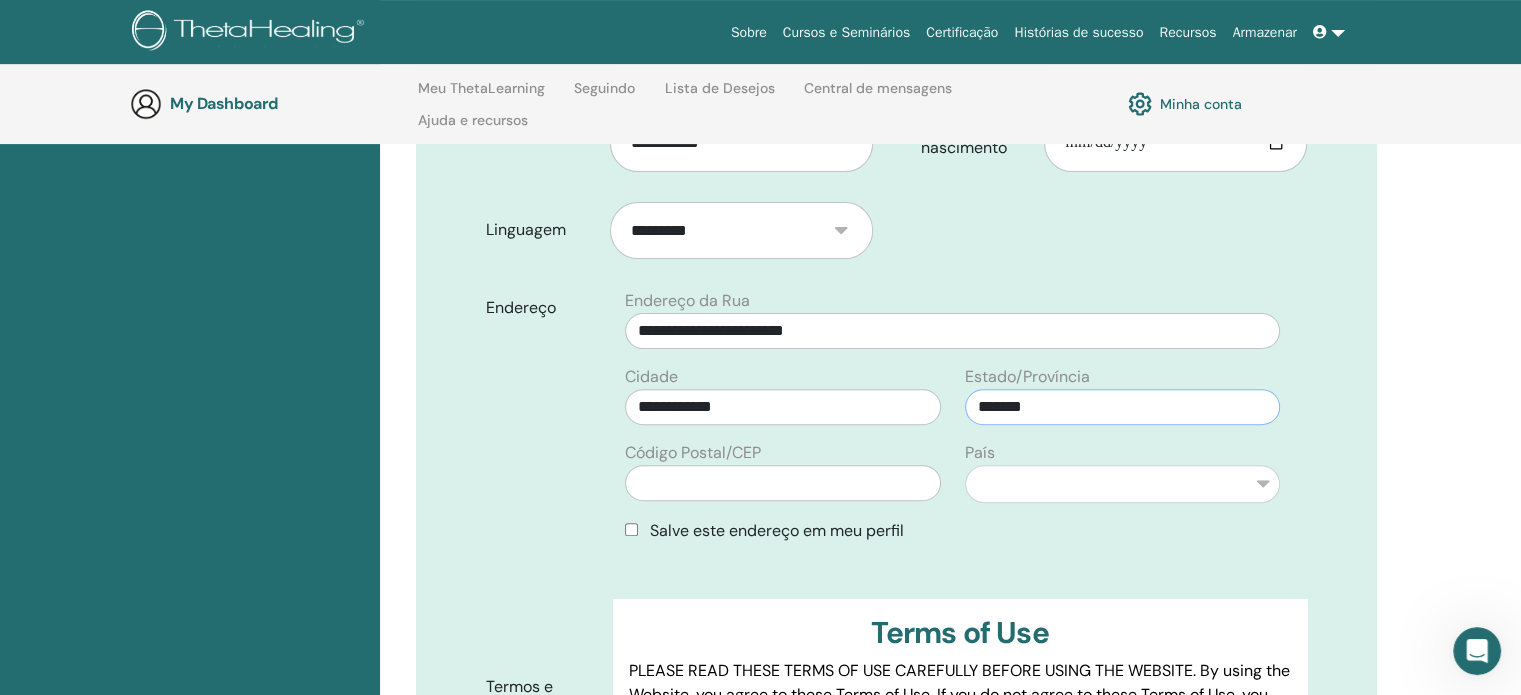 type on "*******" 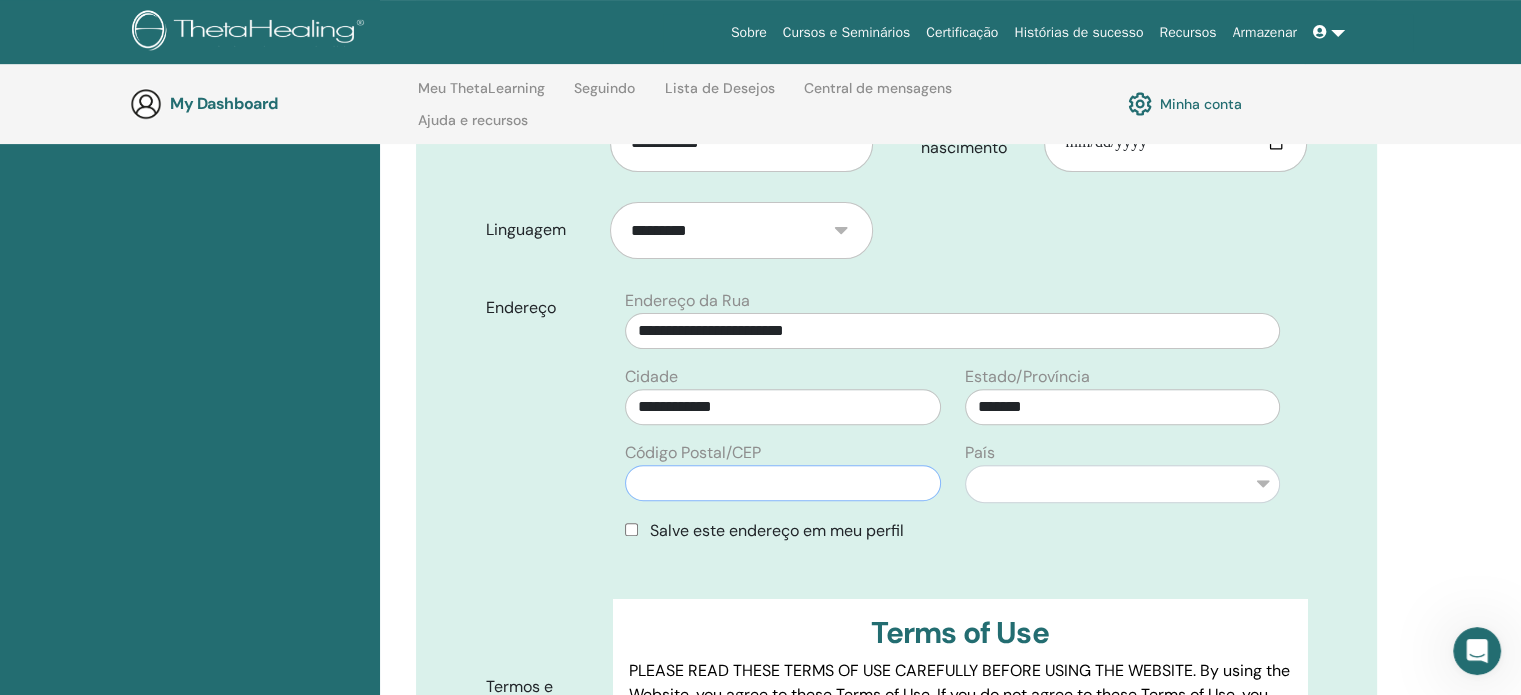 click at bounding box center [782, 483] 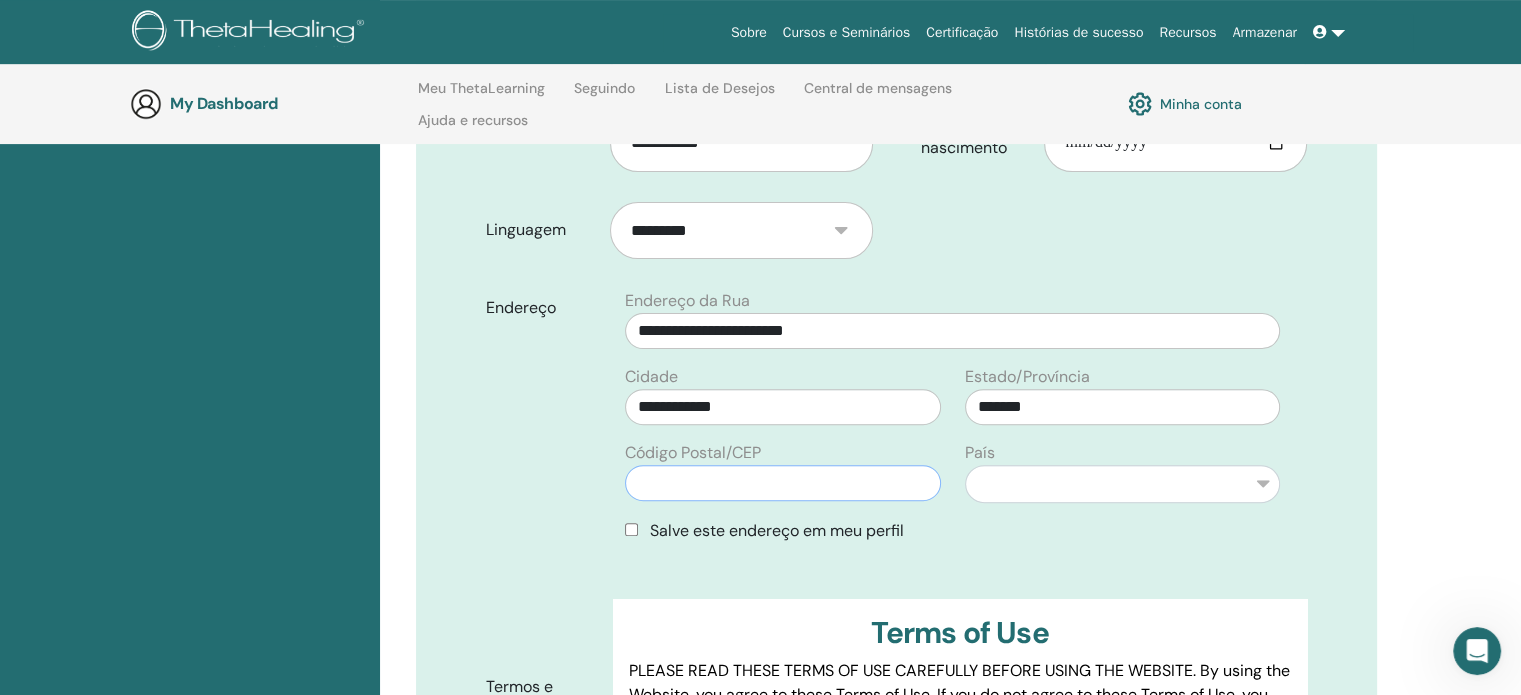 paste on "*********" 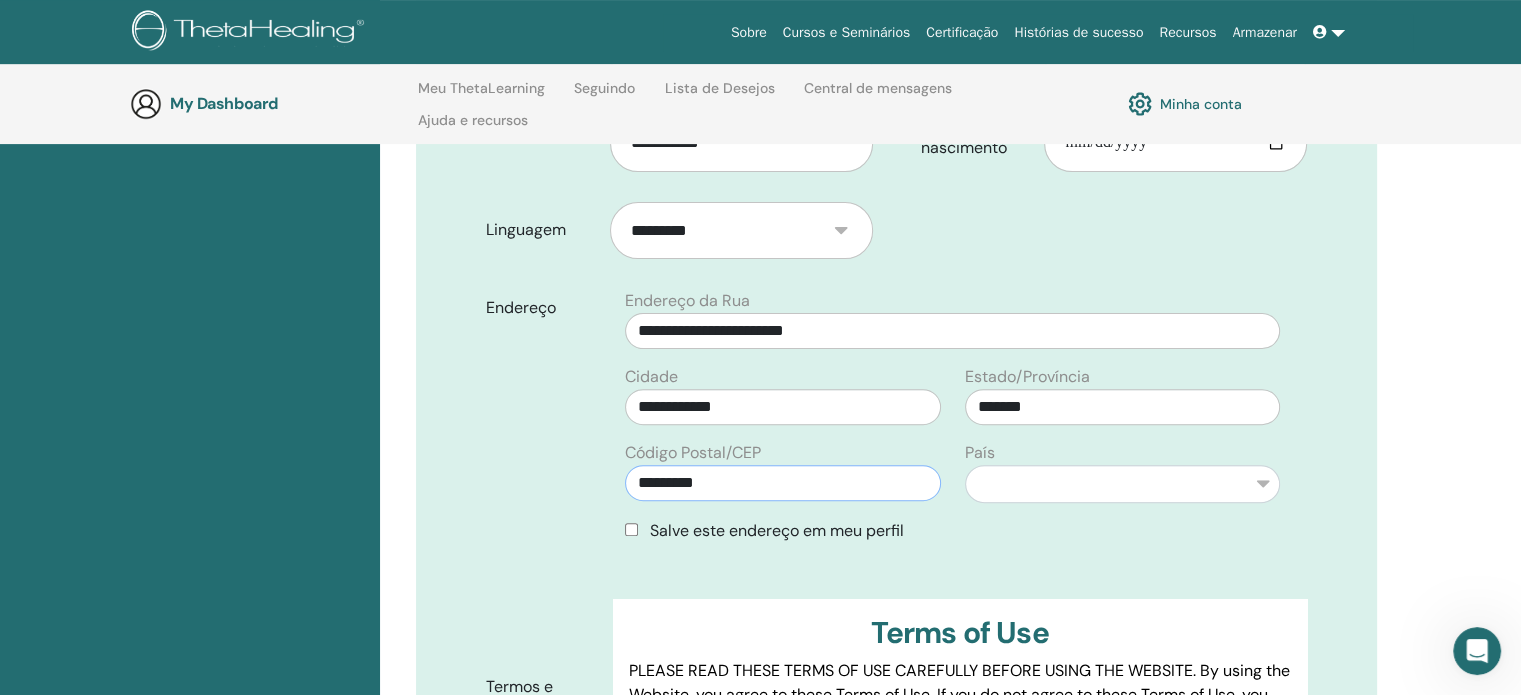 type on "*********" 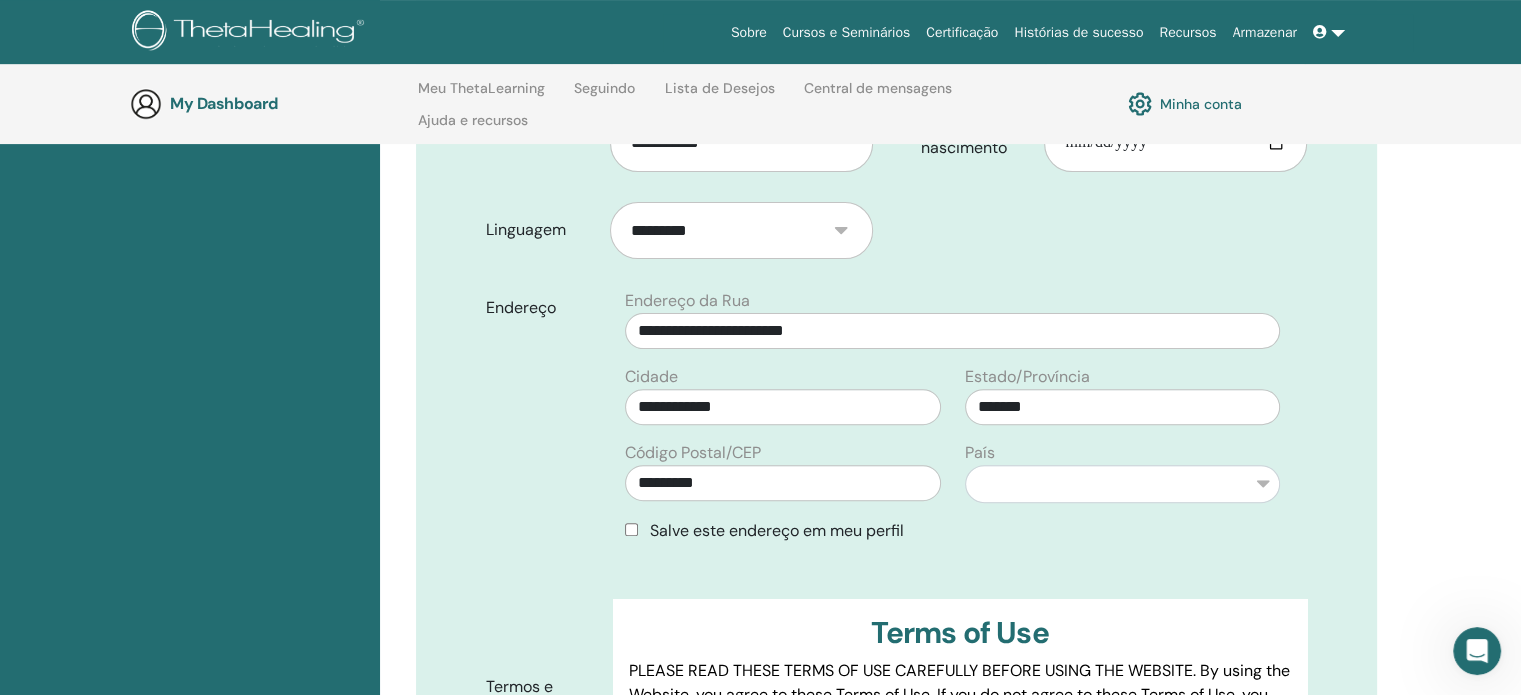 click on "**********" at bounding box center [1122, 442] 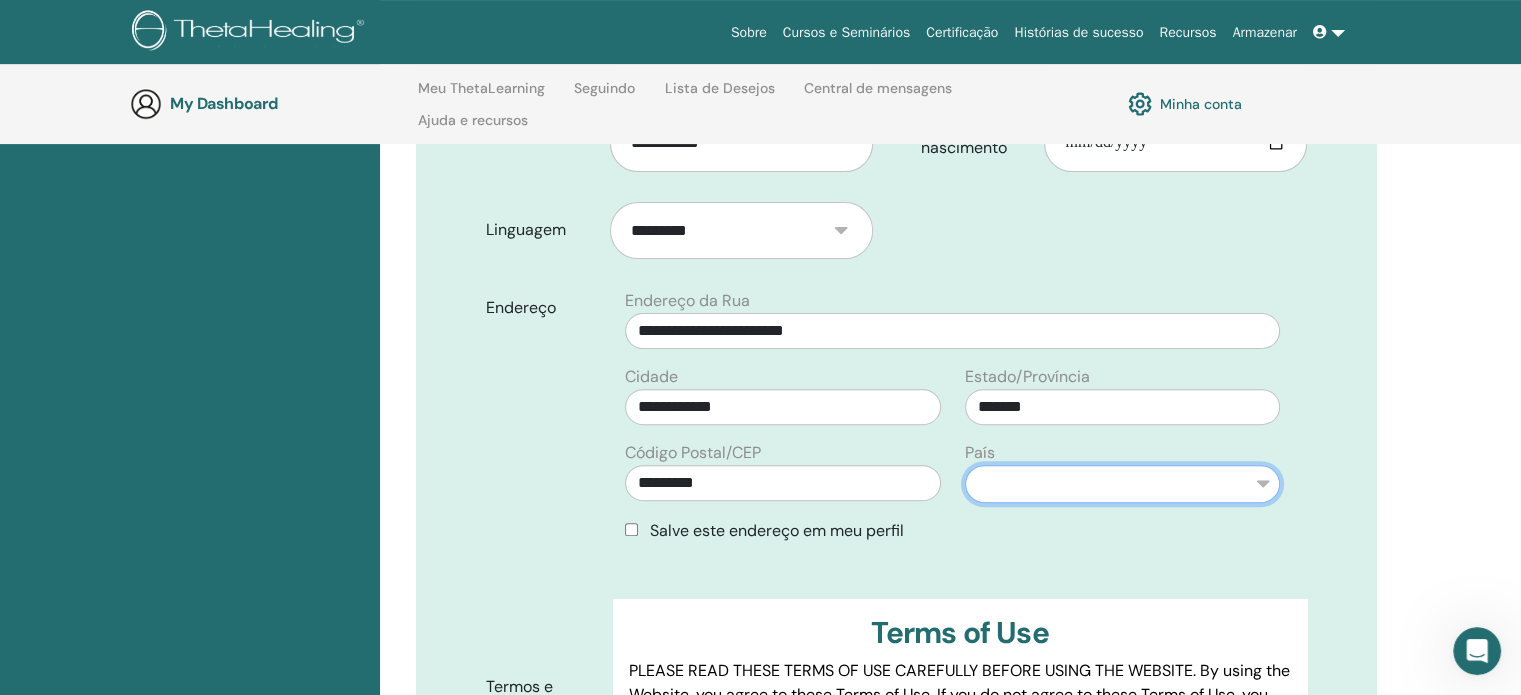 click on "**********" at bounding box center [1122, 484] 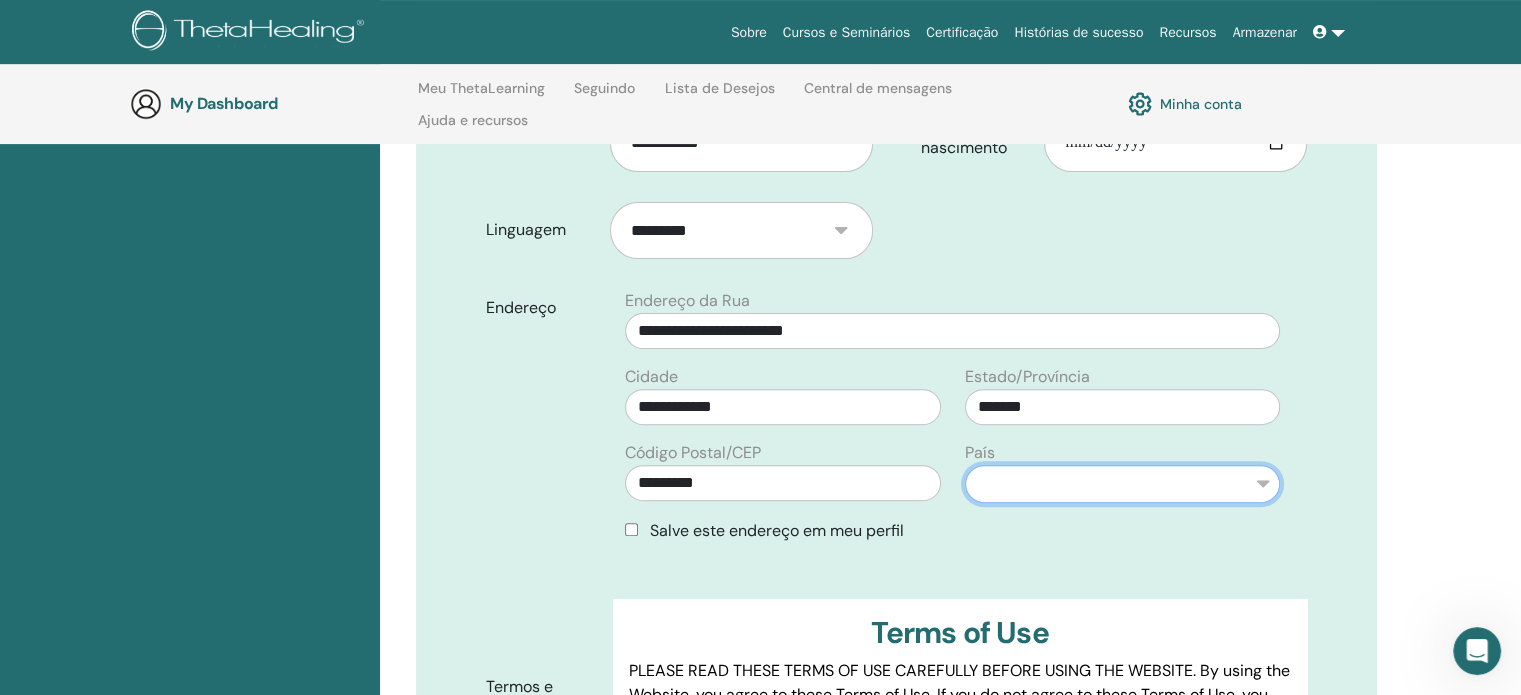select on "**" 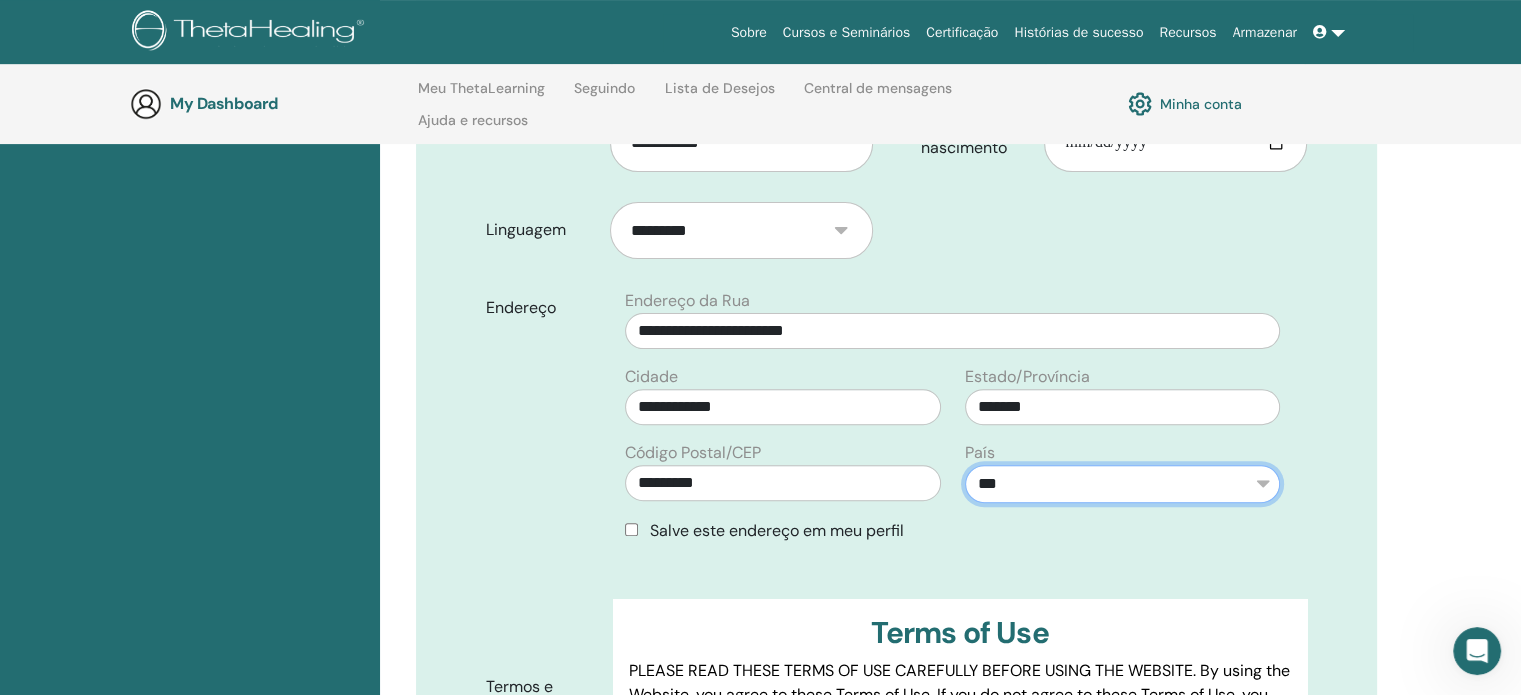 click on "**********" at bounding box center [1122, 484] 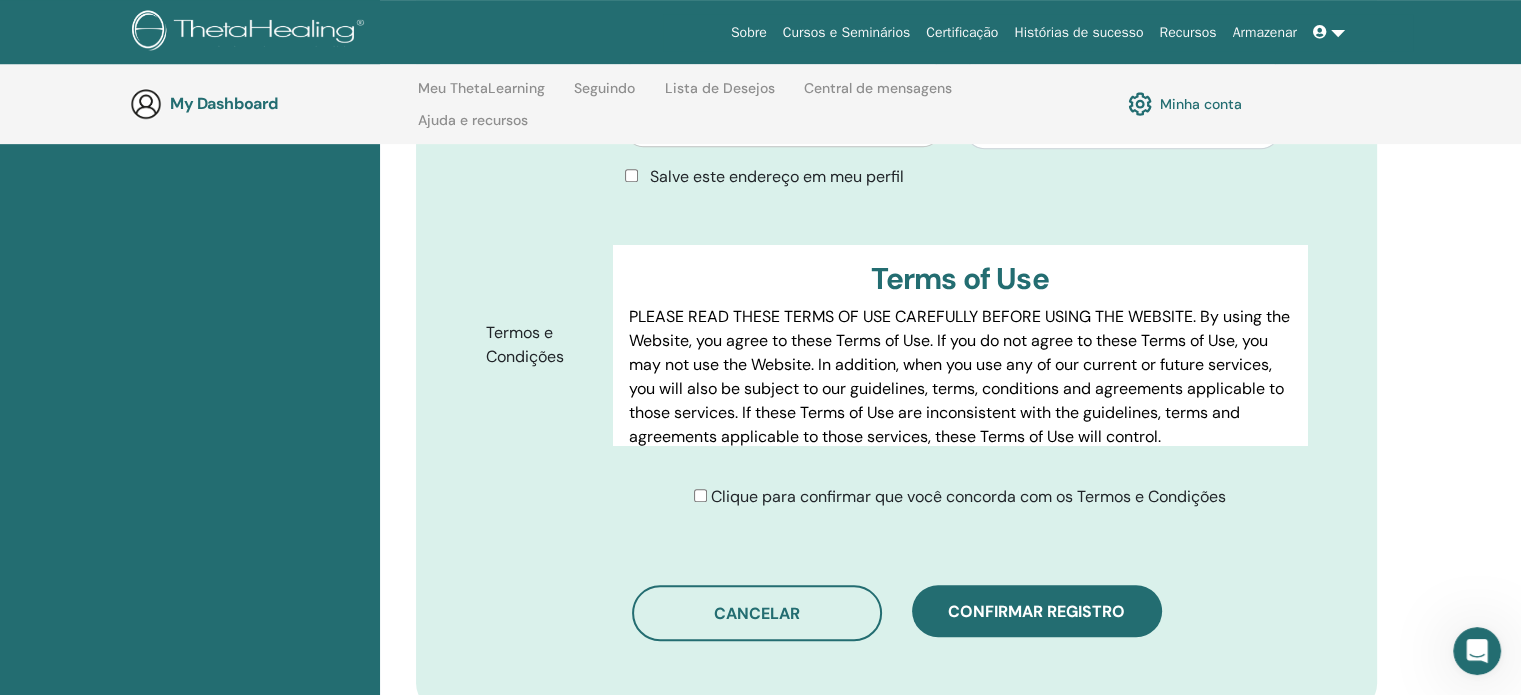scroll, scrollTop: 984, scrollLeft: 0, axis: vertical 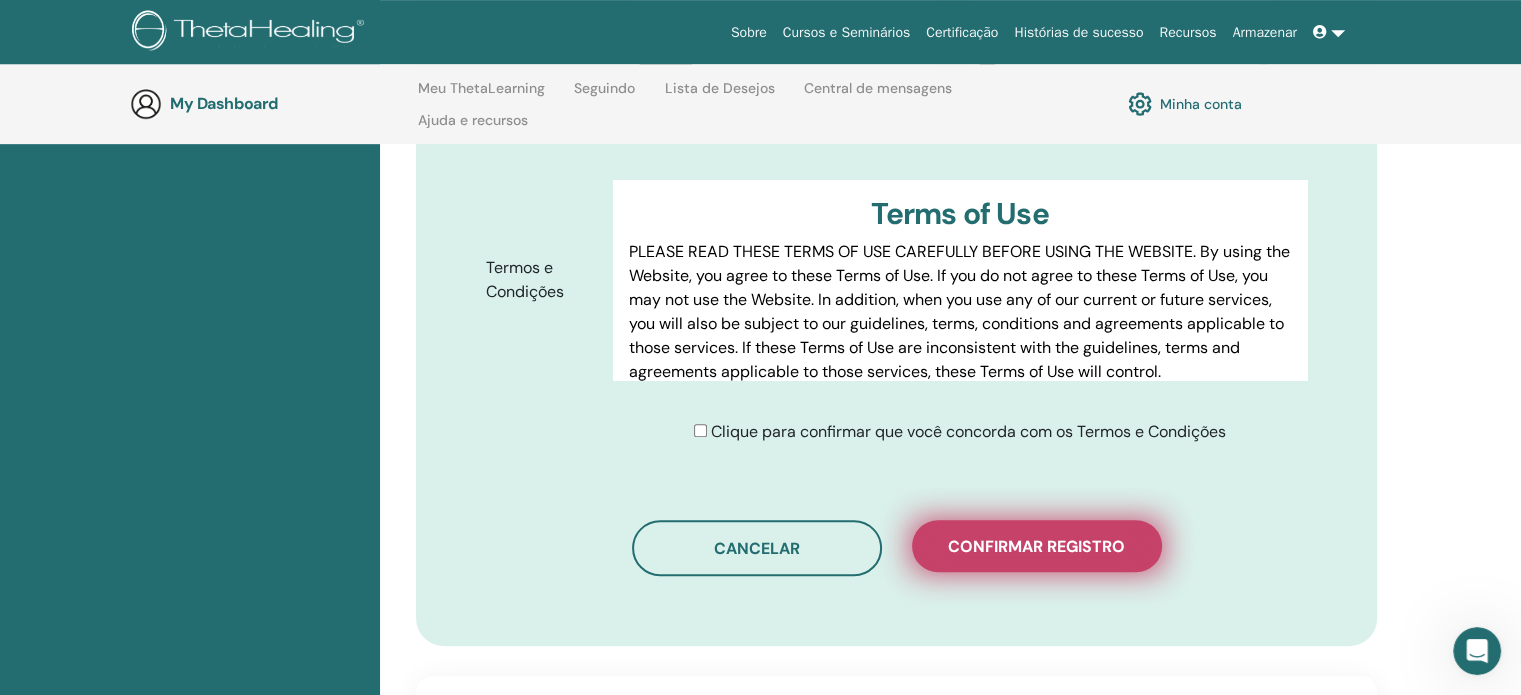 click on "Confirmar registro" at bounding box center [1036, 546] 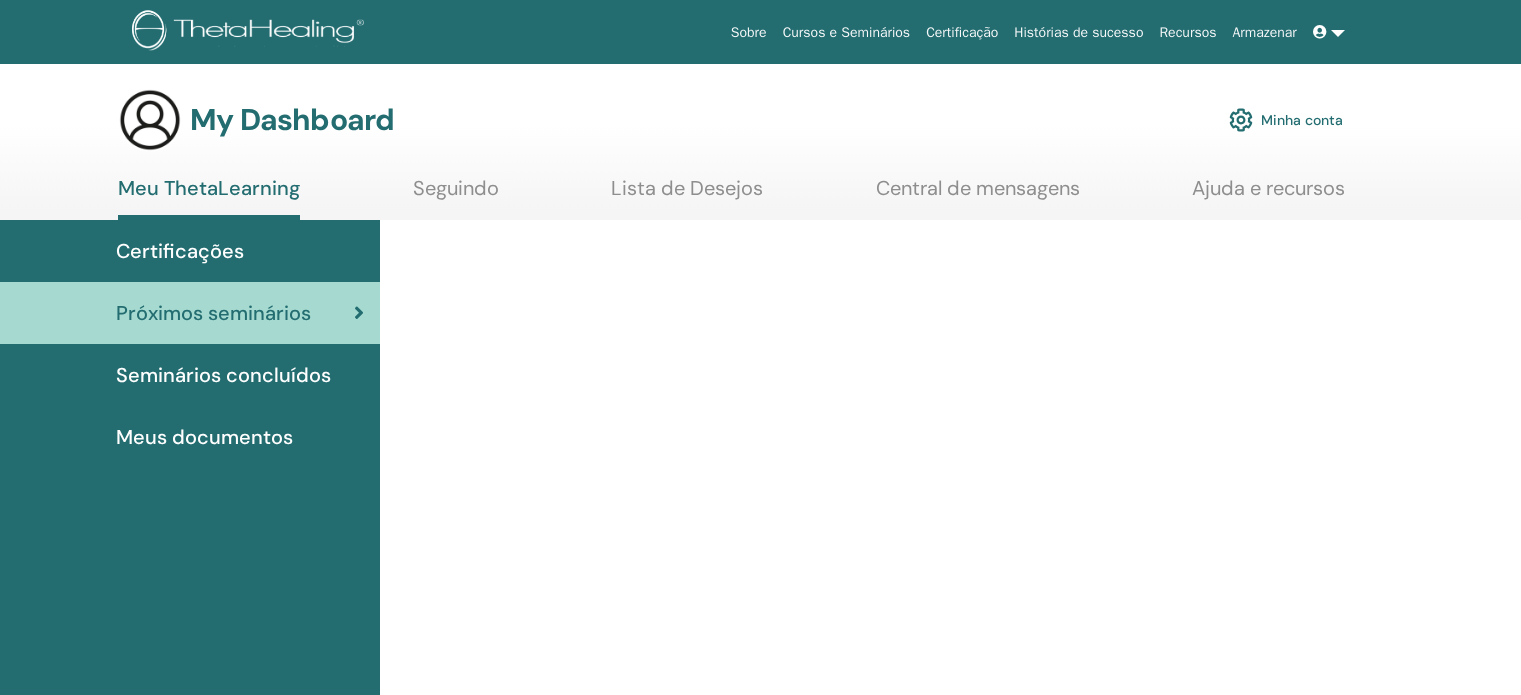 scroll, scrollTop: 0, scrollLeft: 0, axis: both 